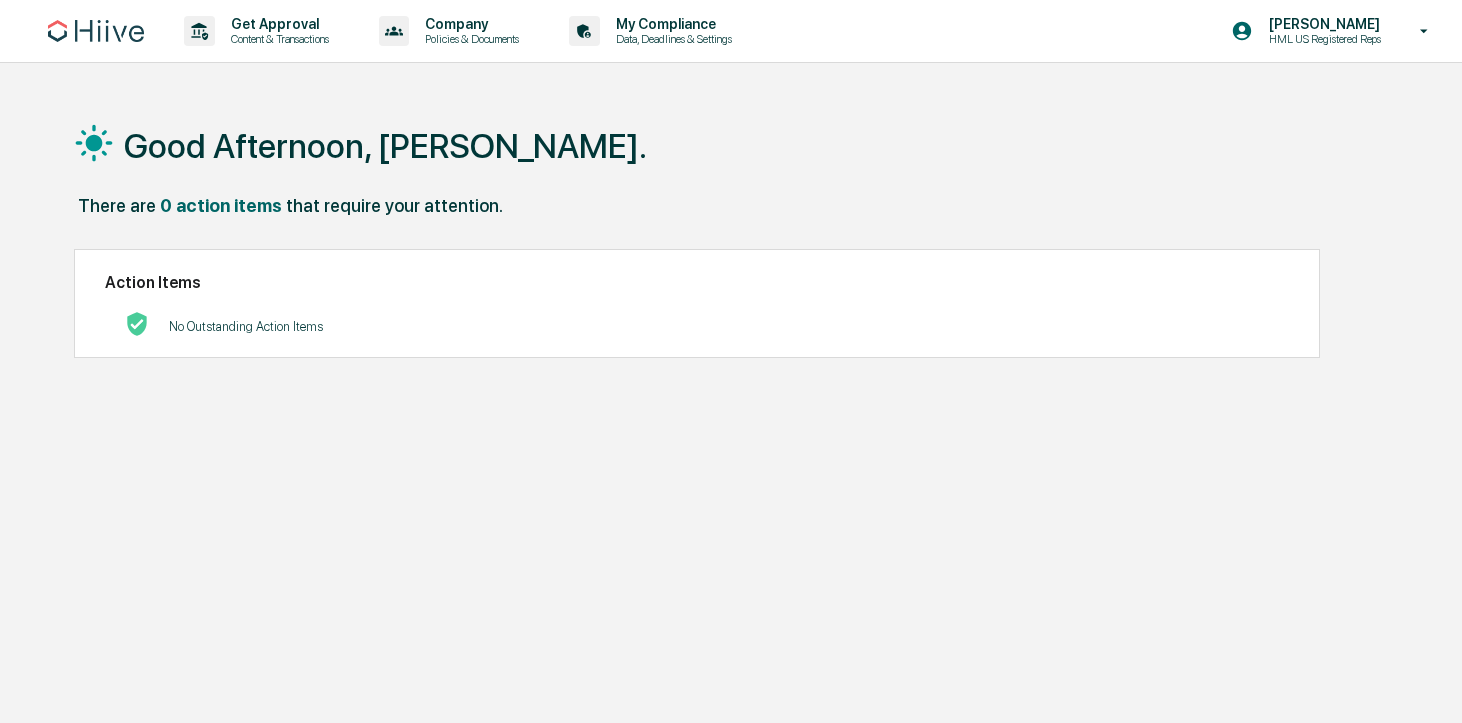 scroll, scrollTop: 0, scrollLeft: 0, axis: both 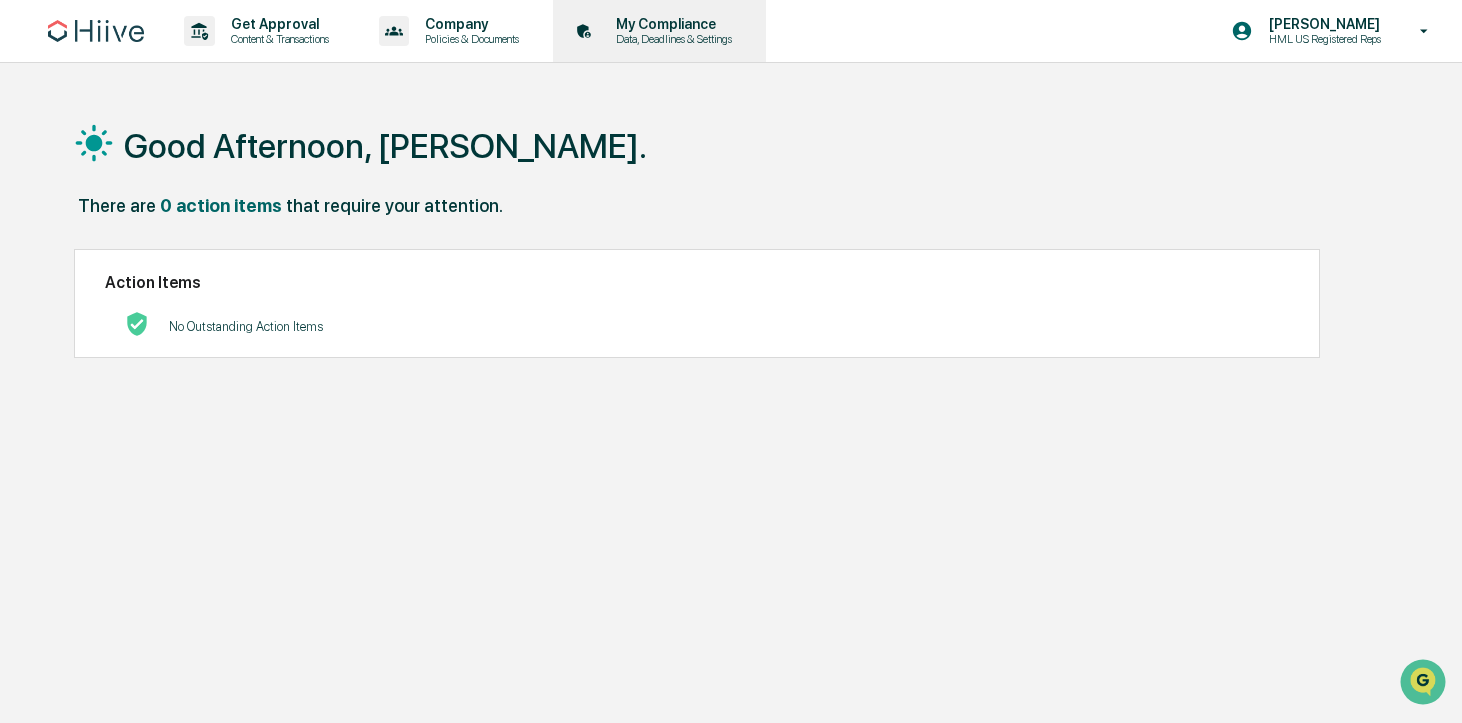 click on "My Compliance Data, Deadlines & Settings" at bounding box center [657, 31] 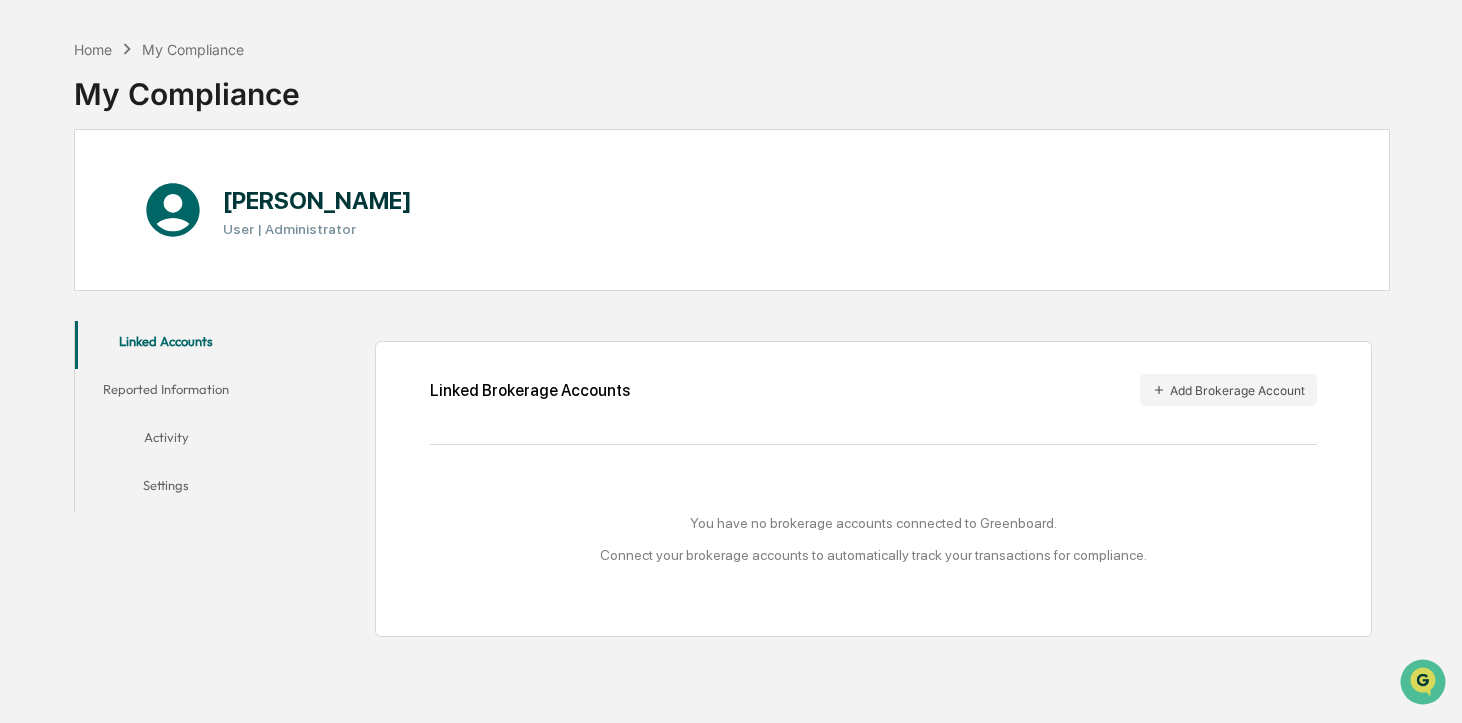 scroll, scrollTop: 95, scrollLeft: 0, axis: vertical 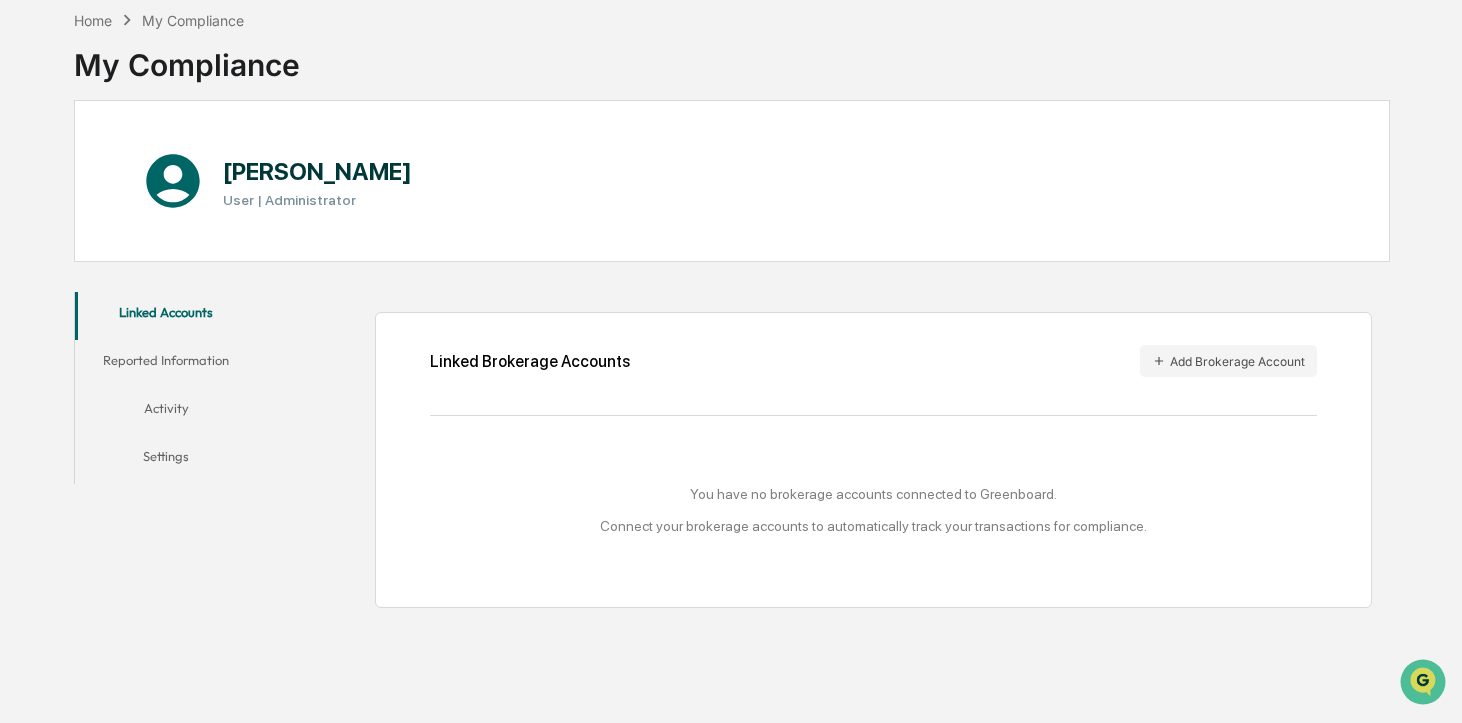click on "Activity" at bounding box center [166, 412] 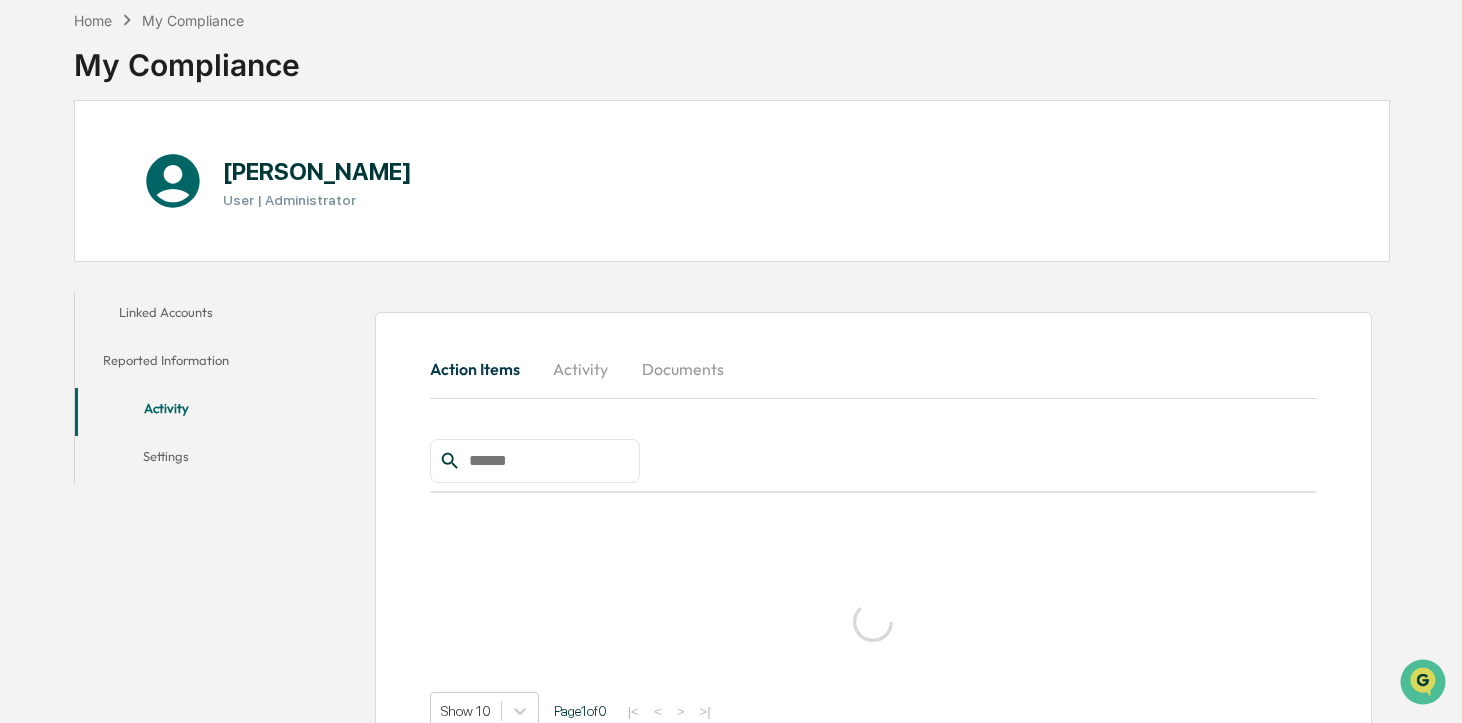 click on "Settings" at bounding box center (166, 460) 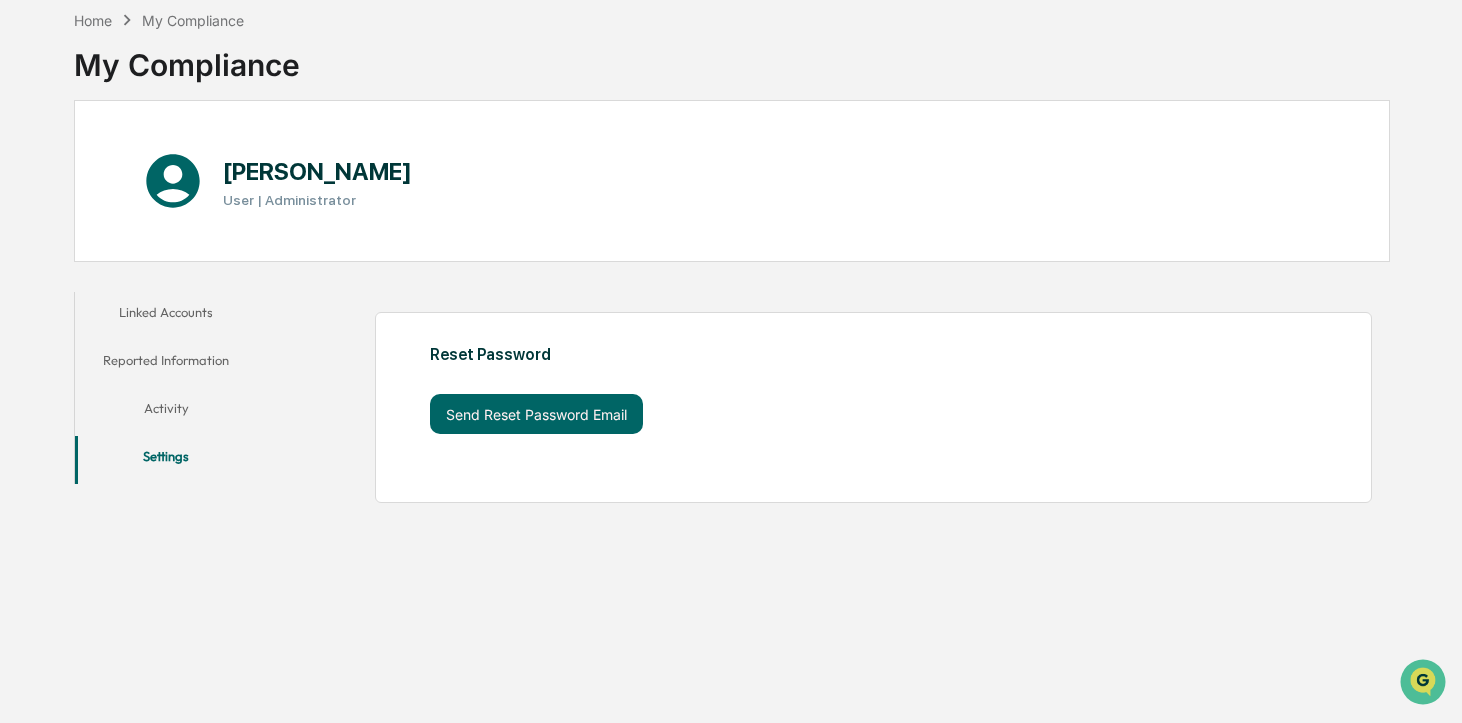 scroll, scrollTop: 0, scrollLeft: 0, axis: both 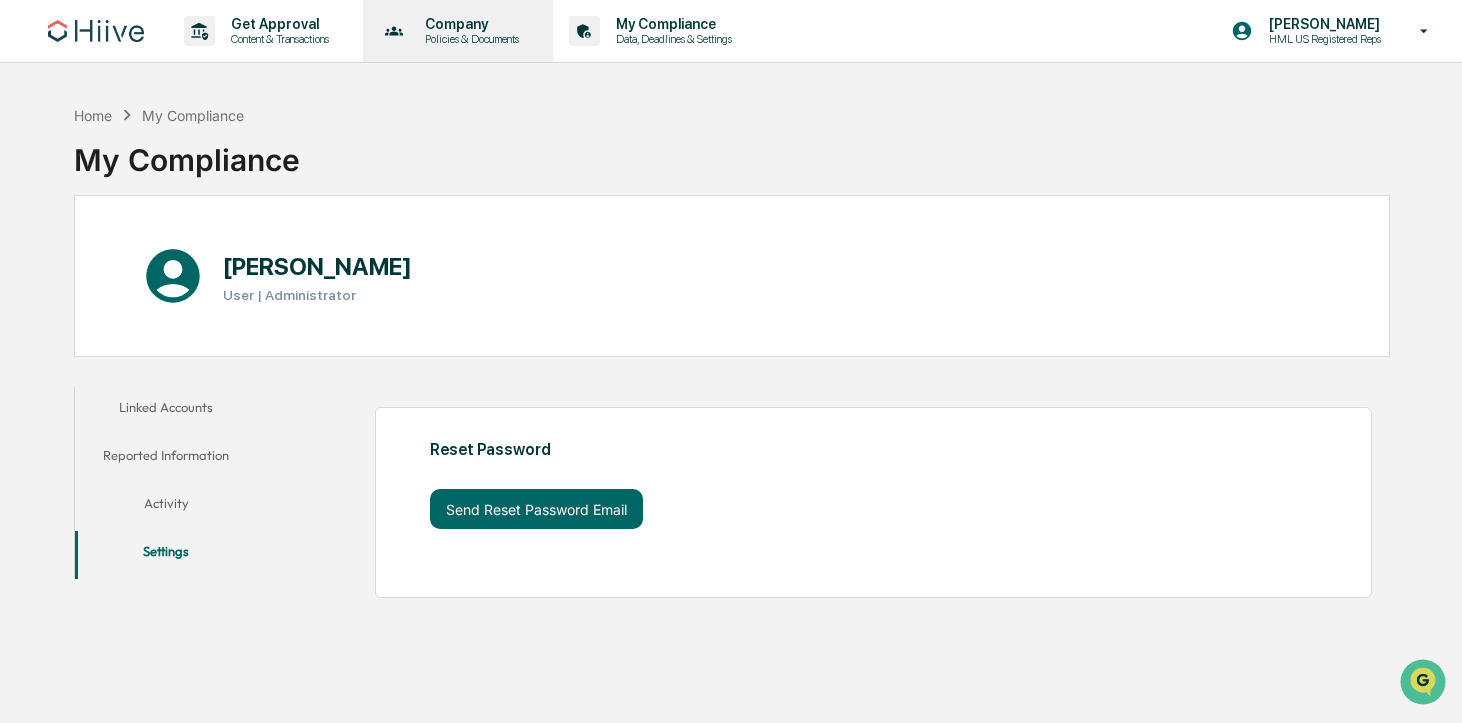 click on "Policies & Documents" at bounding box center (469, 39) 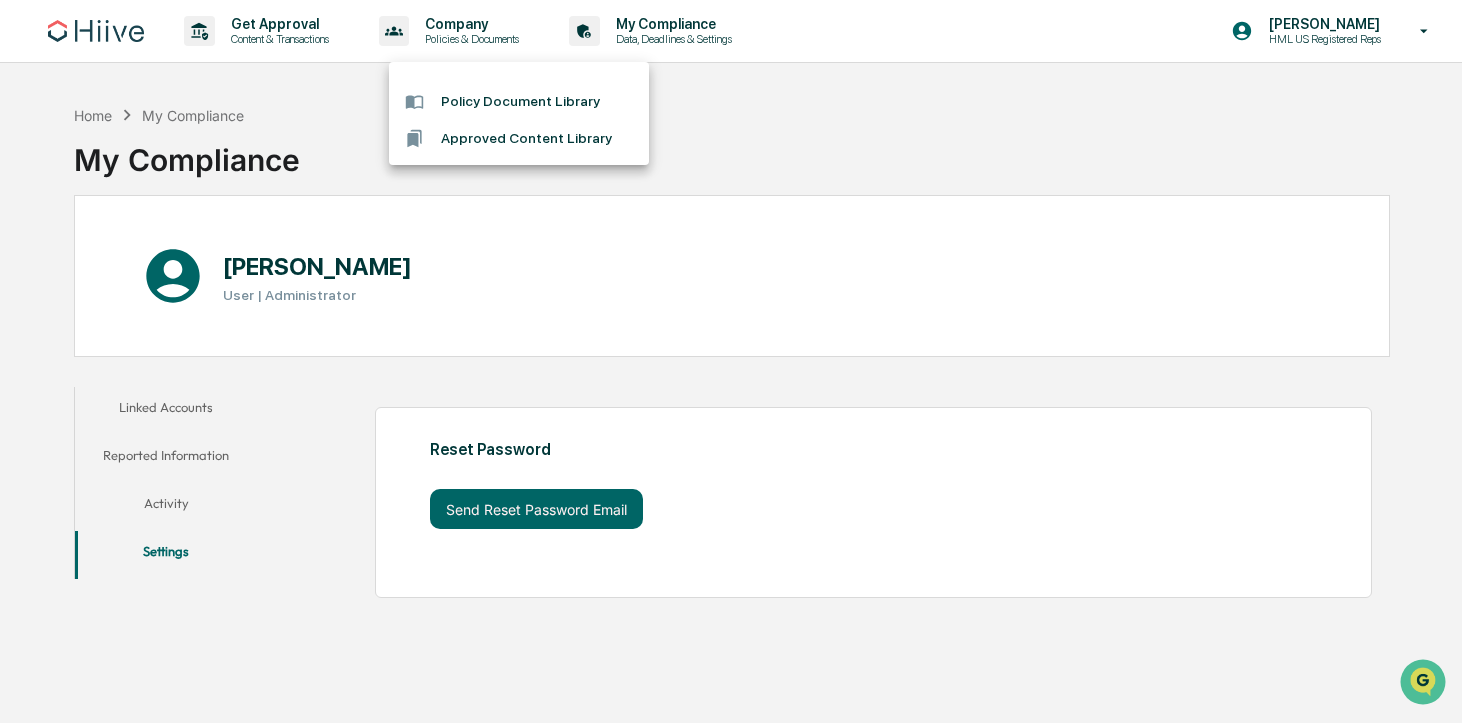 click on "Approved Content Library" at bounding box center [519, 138] 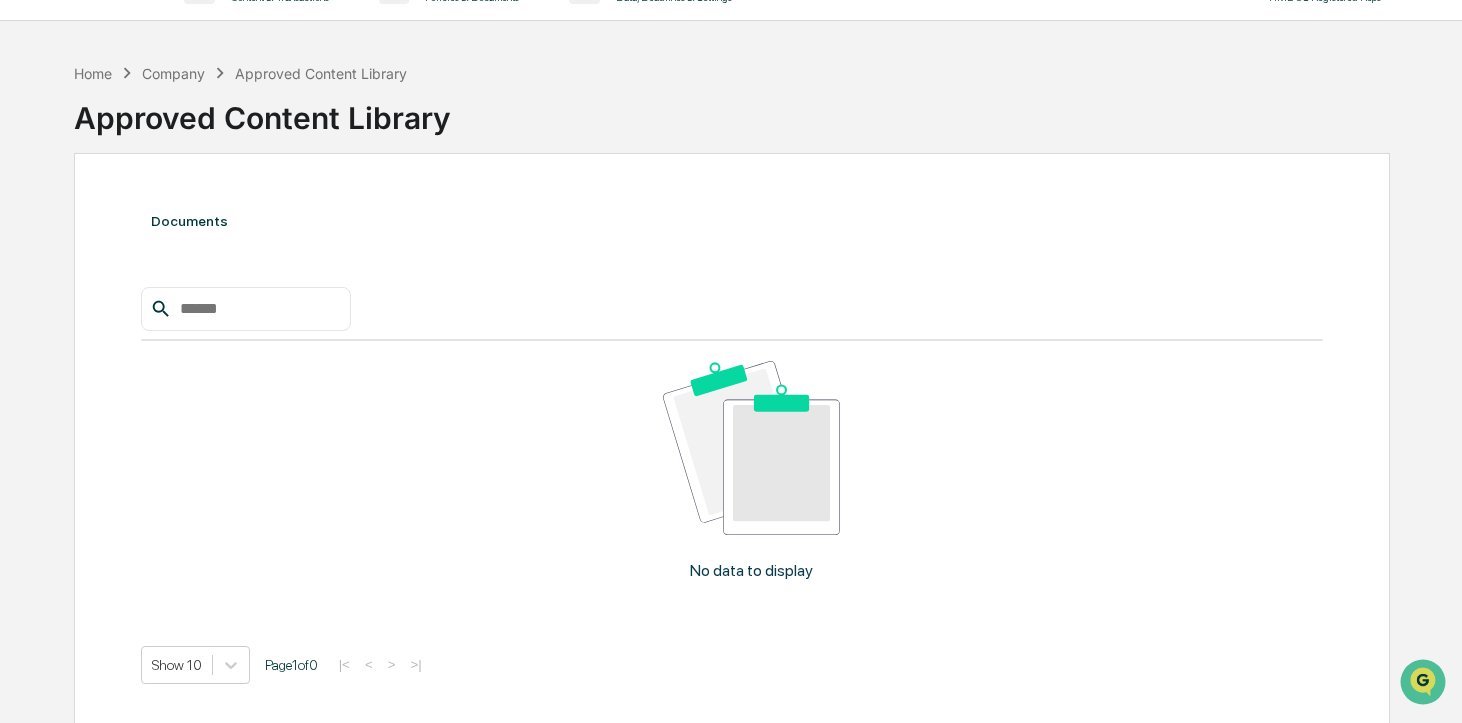 scroll, scrollTop: 0, scrollLeft: 0, axis: both 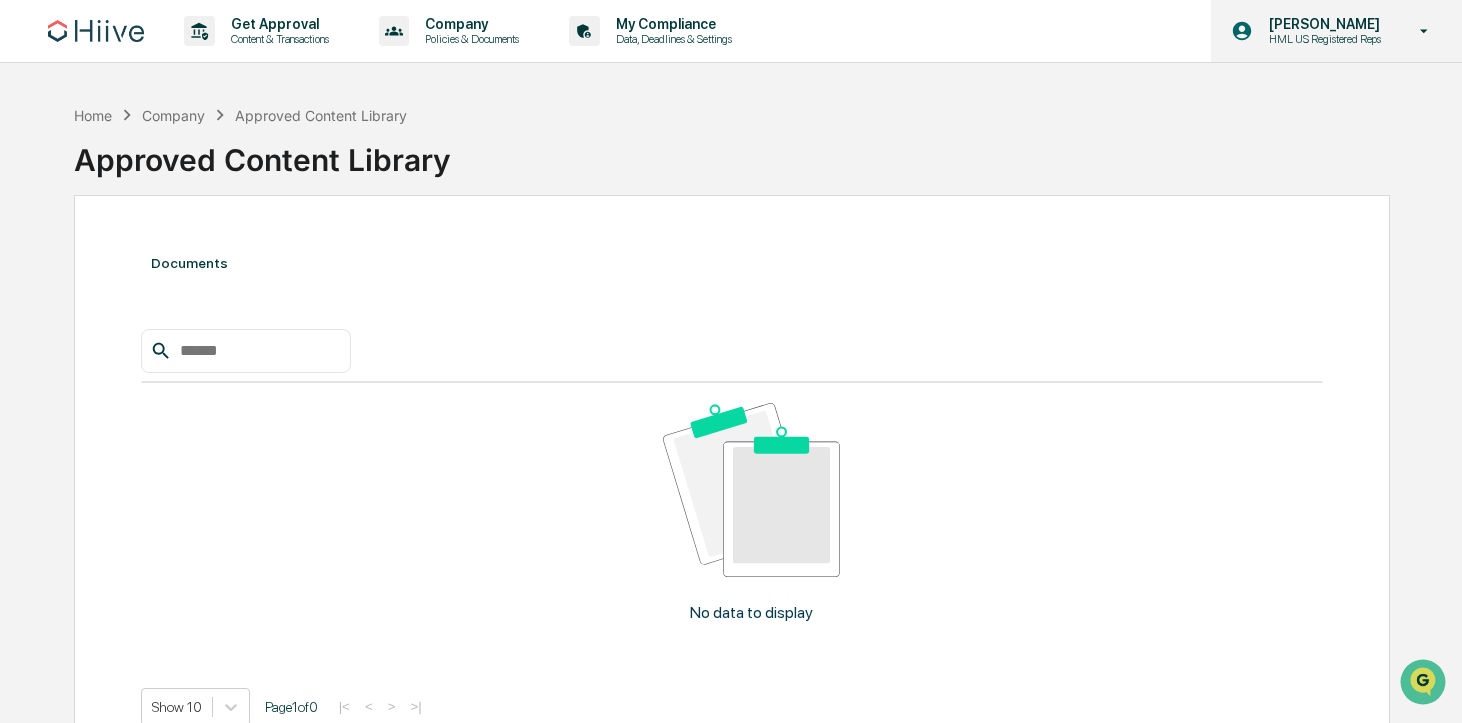 click 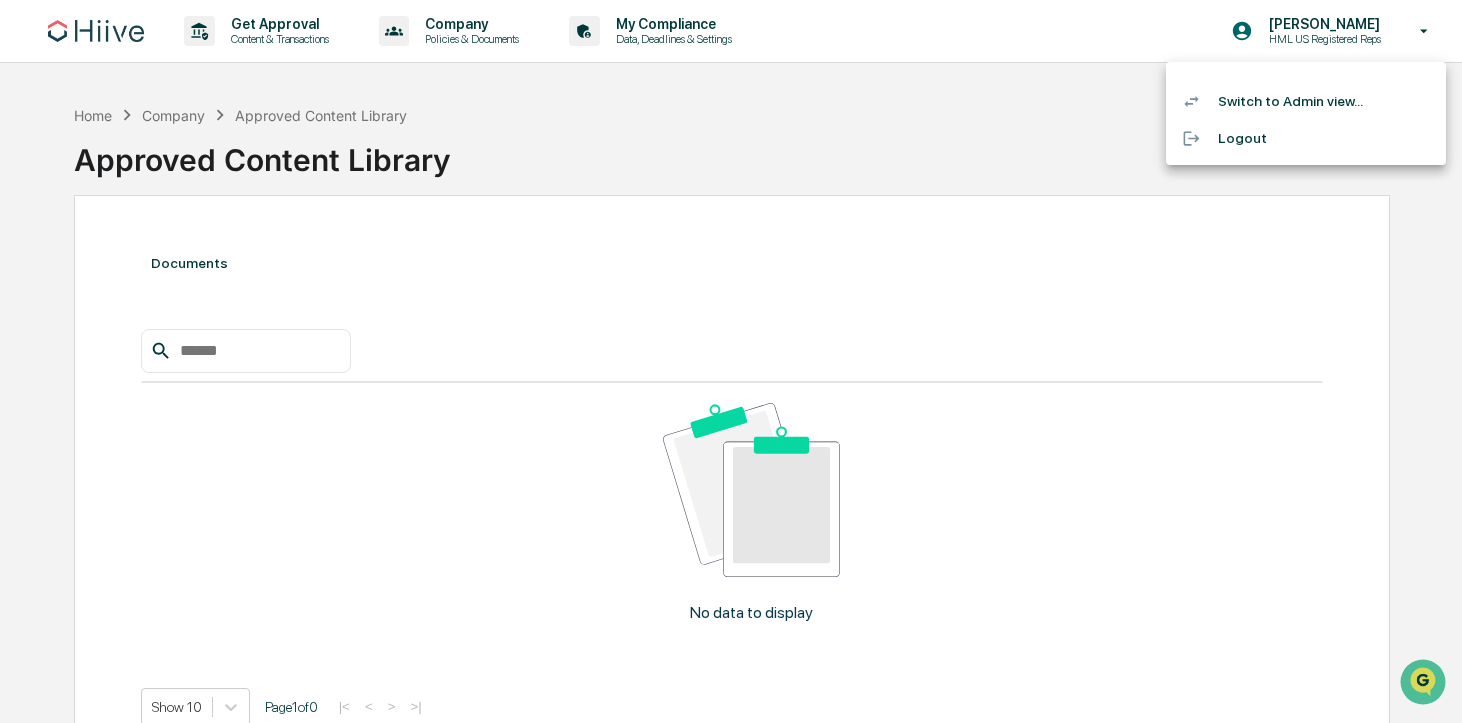 click on "Switch to Admin view..." at bounding box center (1306, 101) 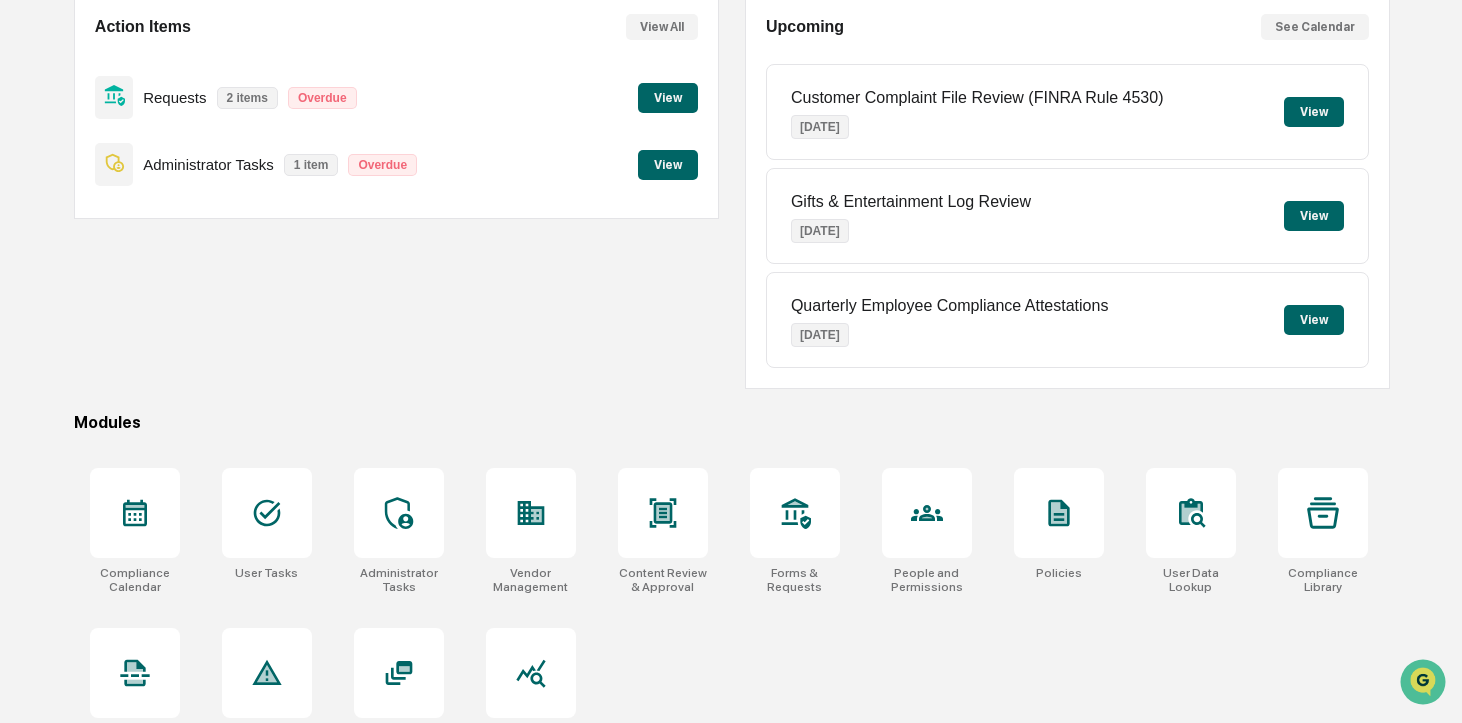 scroll, scrollTop: 246, scrollLeft: 0, axis: vertical 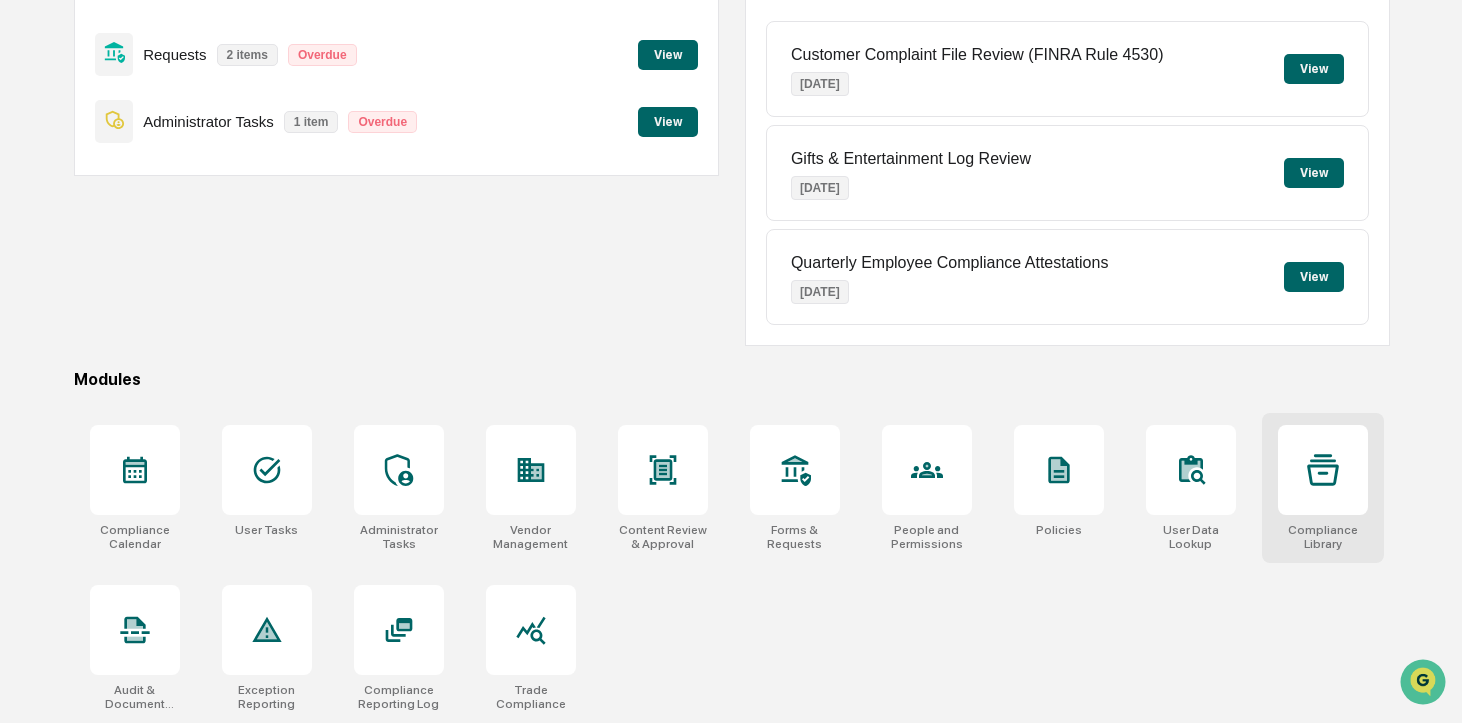click at bounding box center (1323, 470) 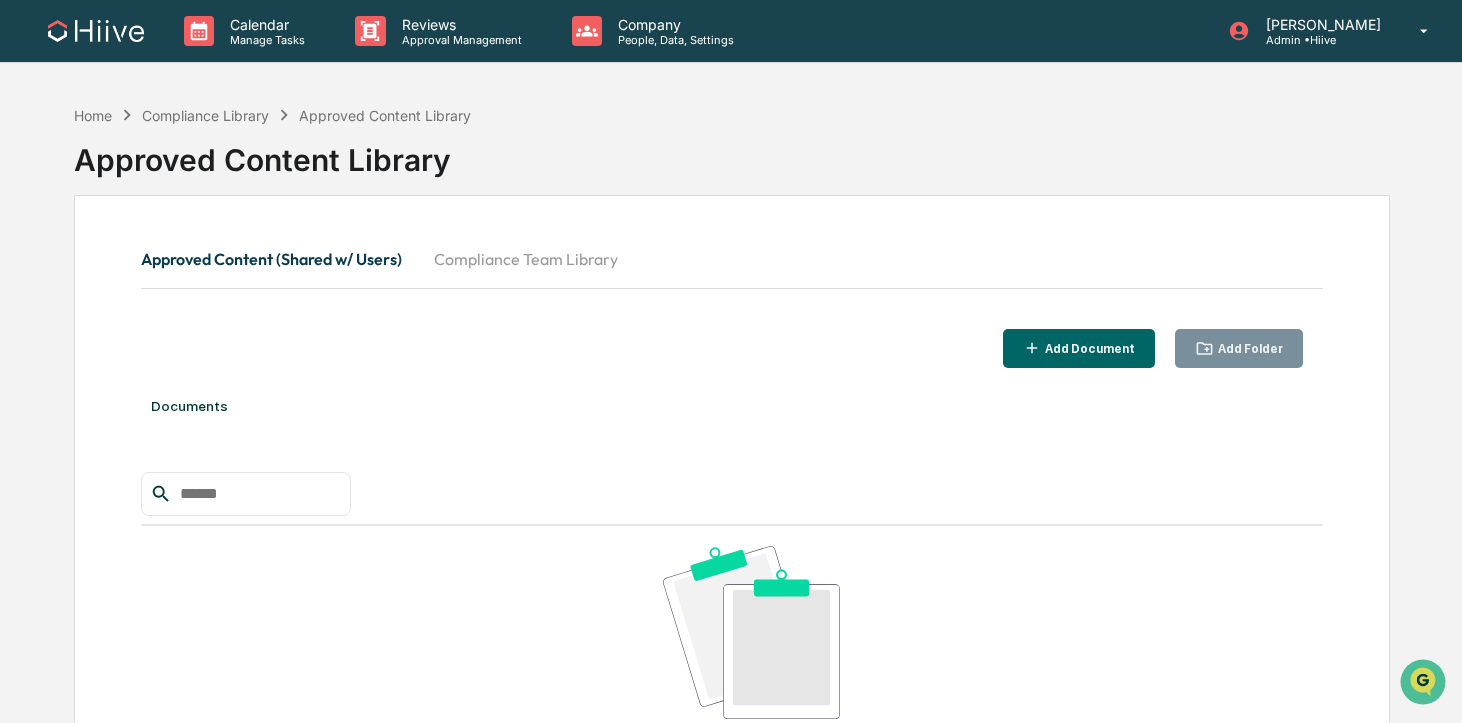 scroll, scrollTop: 0, scrollLeft: 0, axis: both 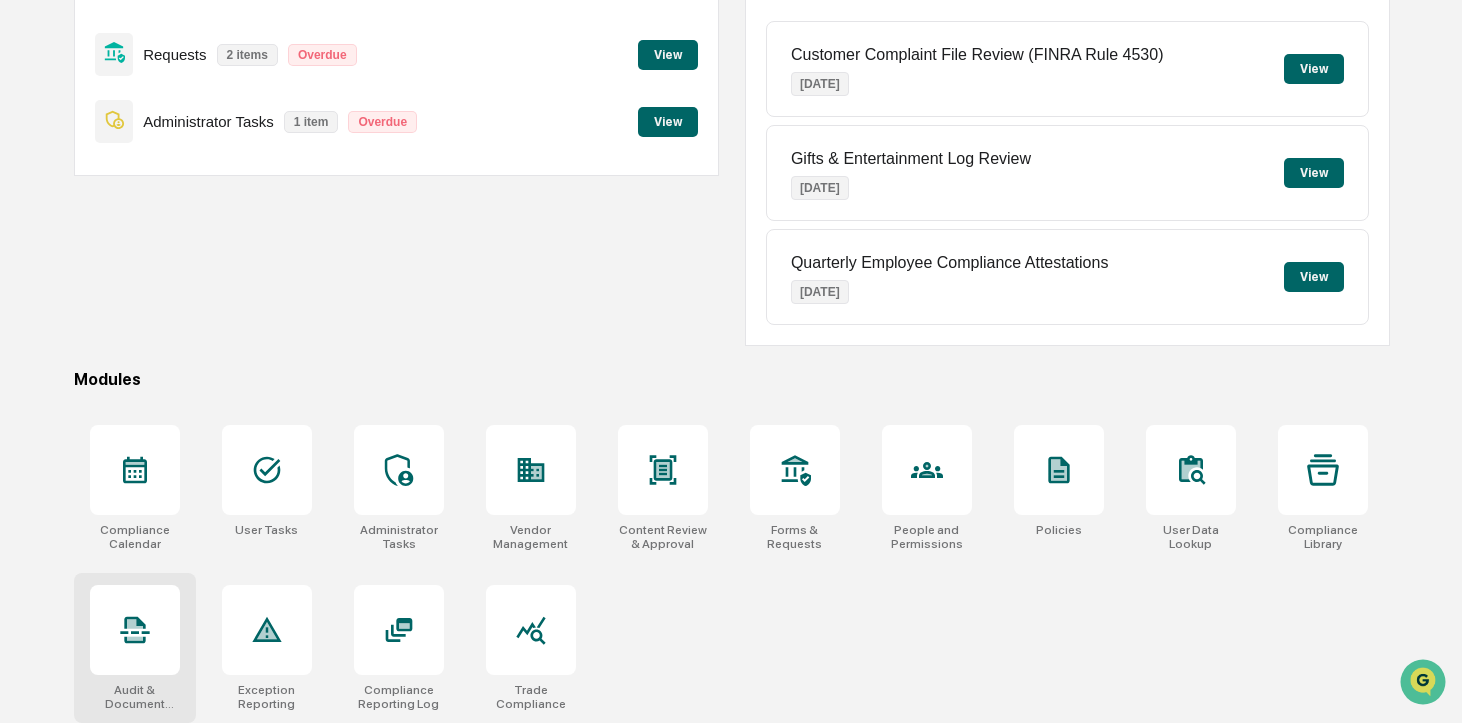 click at bounding box center [135, 630] 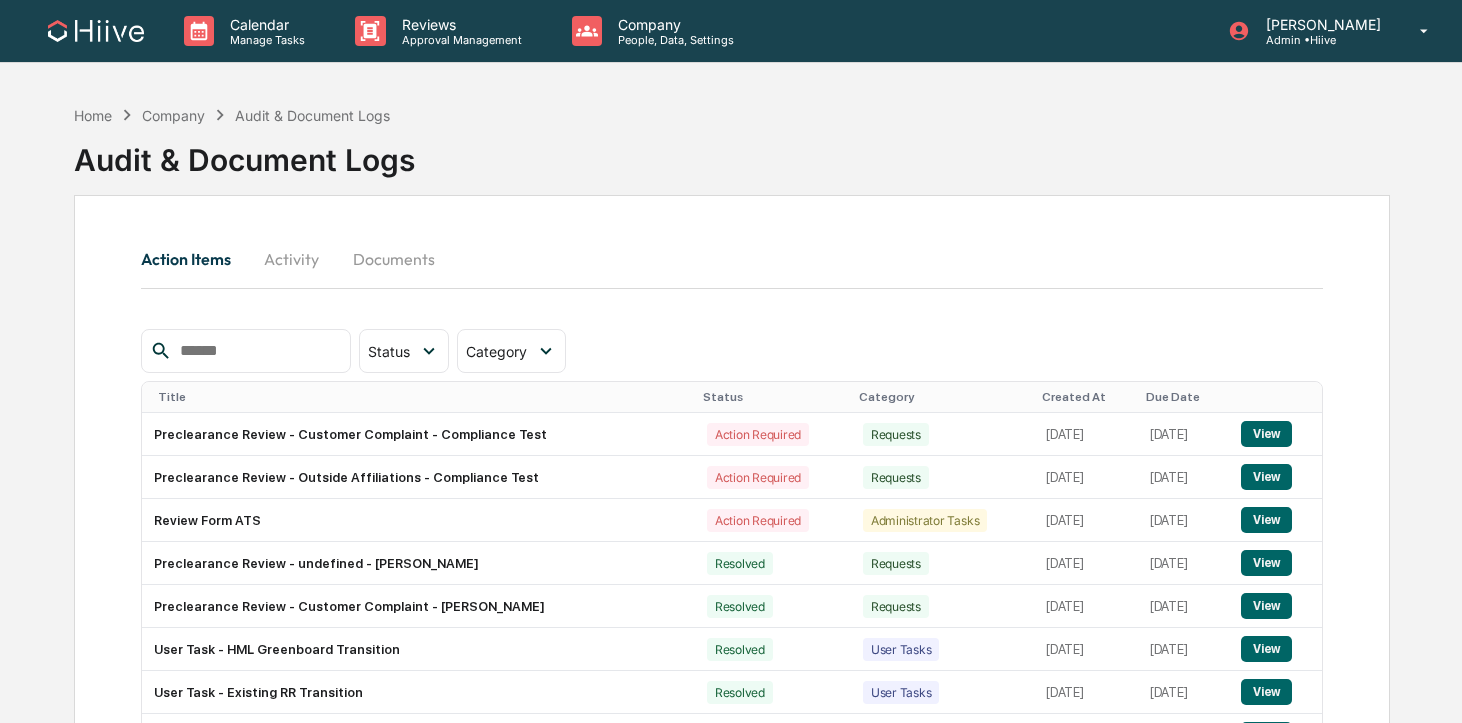 scroll, scrollTop: 0, scrollLeft: 0, axis: both 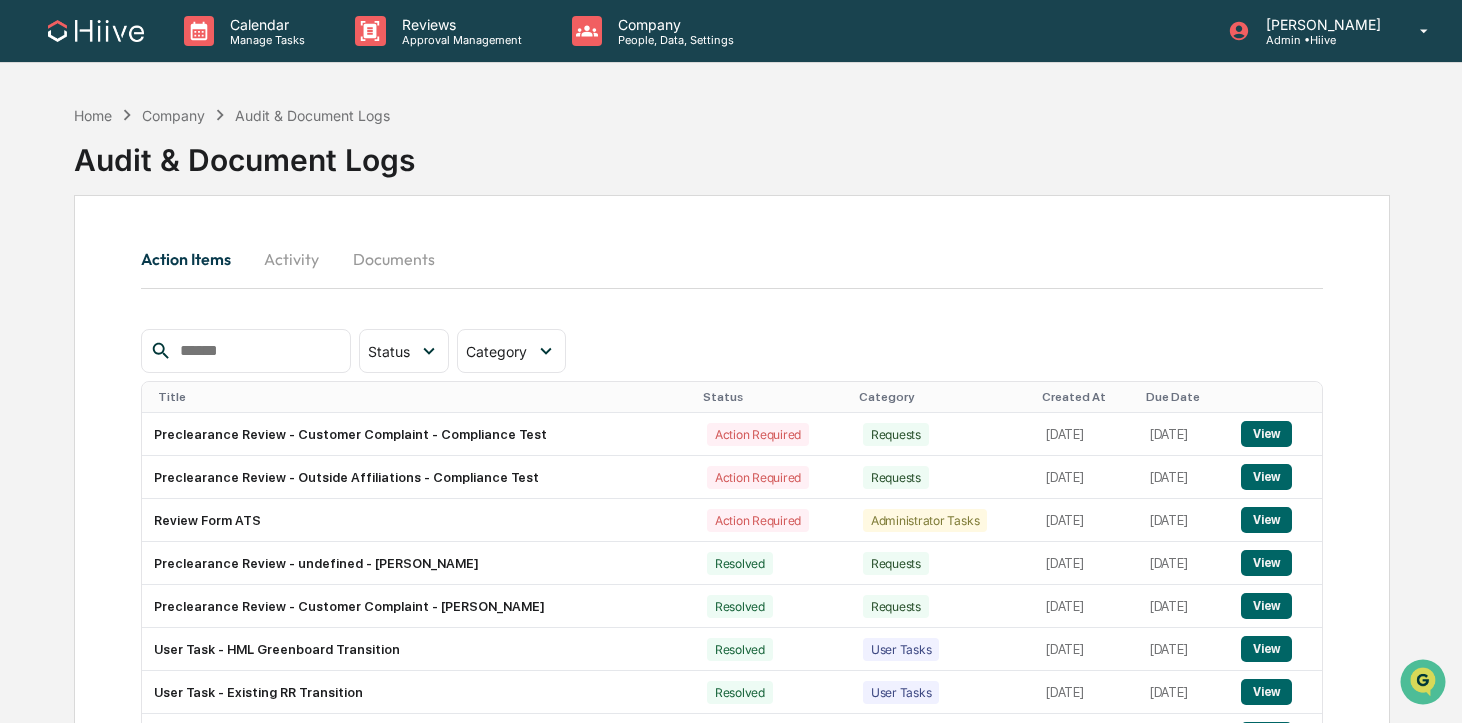 click on "Status" at bounding box center [773, 397] 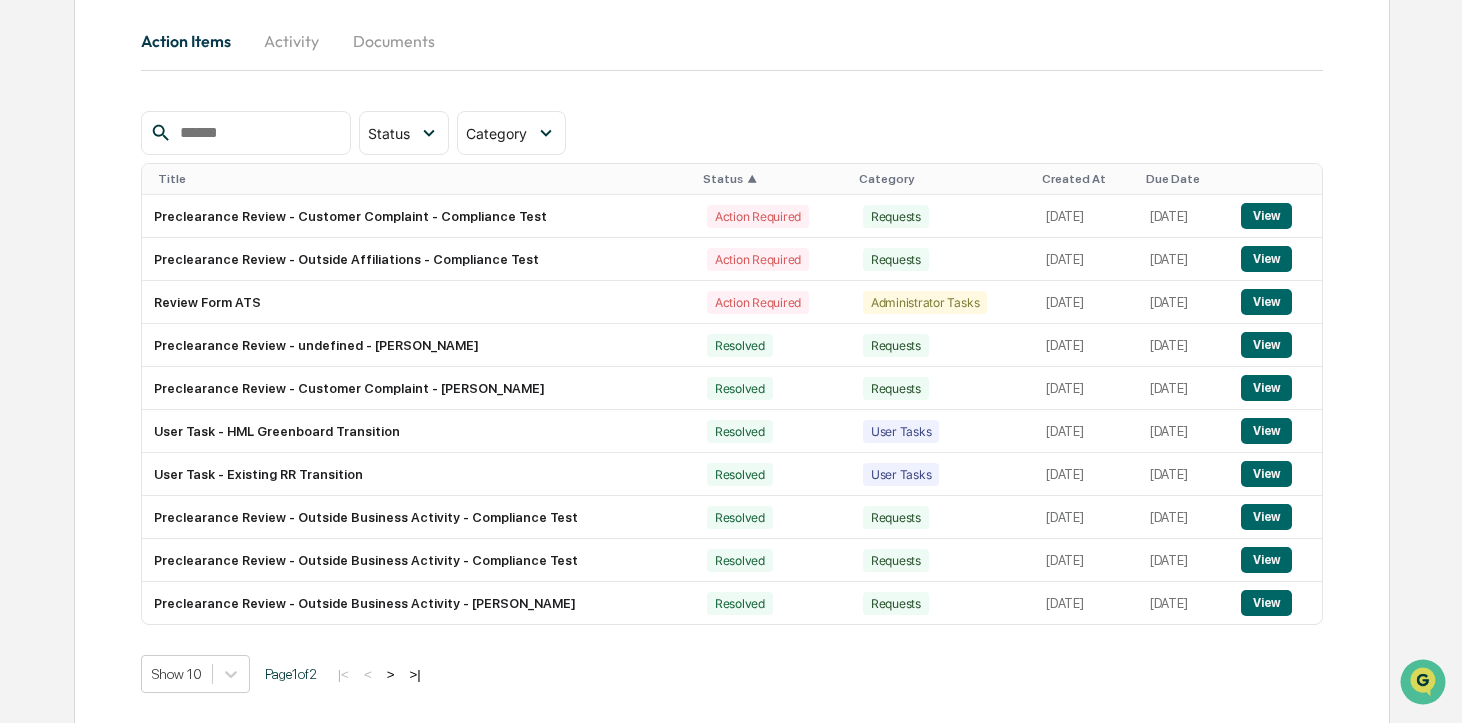 scroll, scrollTop: 229, scrollLeft: 0, axis: vertical 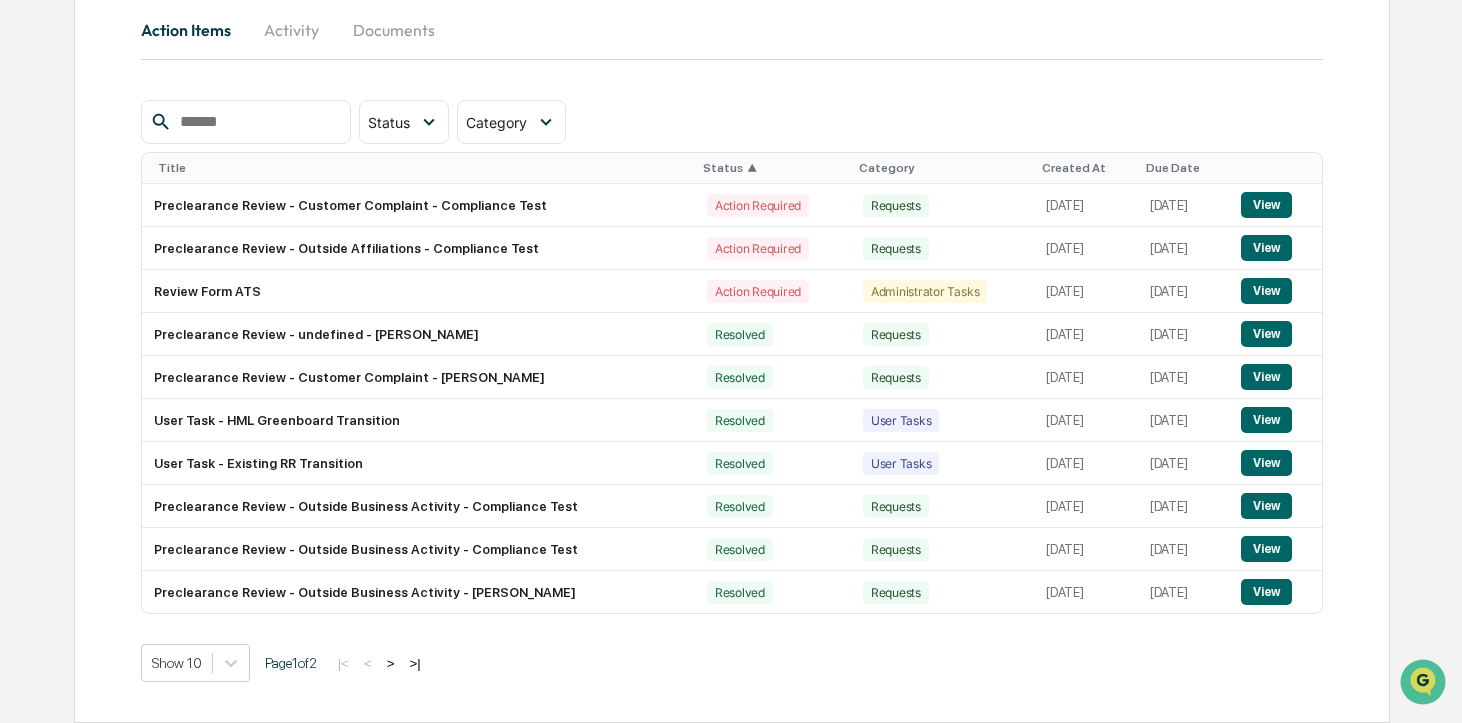 click on ">" at bounding box center (391, 663) 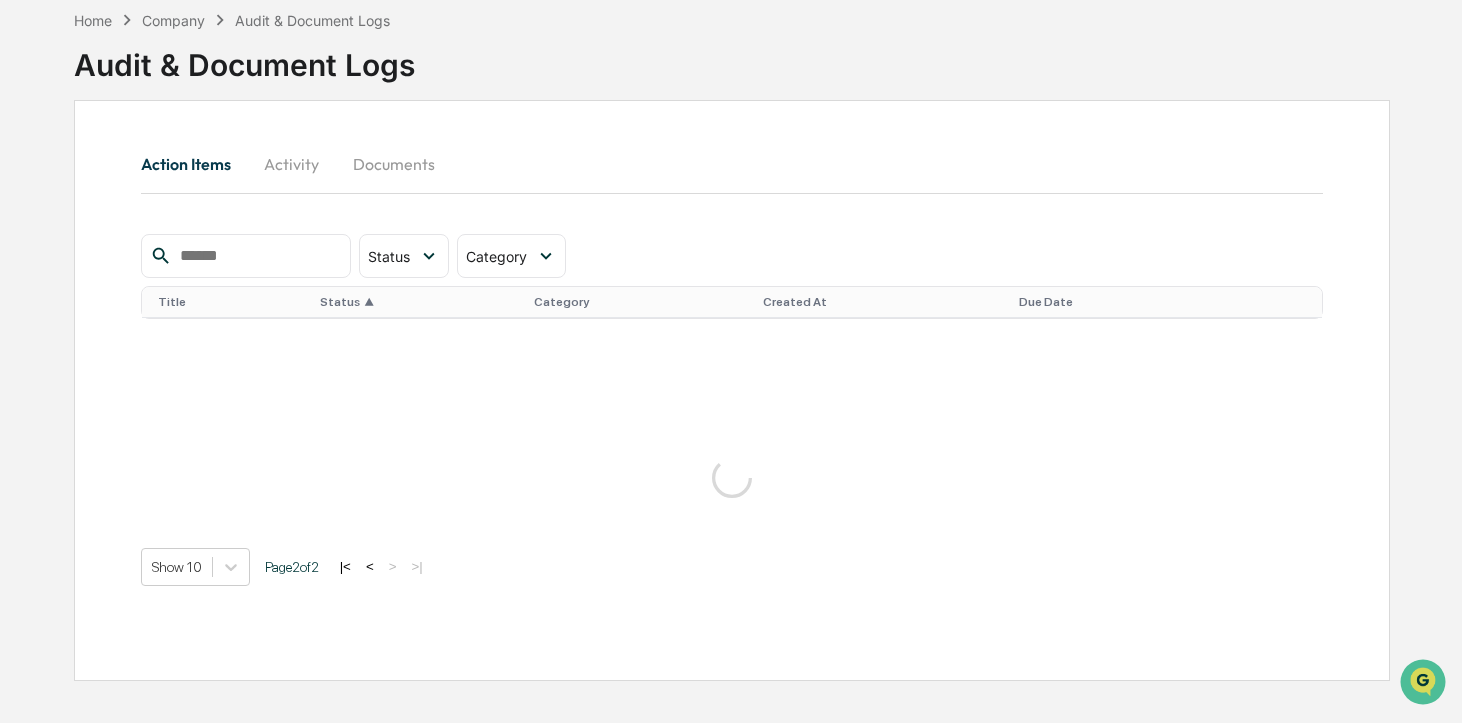 scroll, scrollTop: 95, scrollLeft: 0, axis: vertical 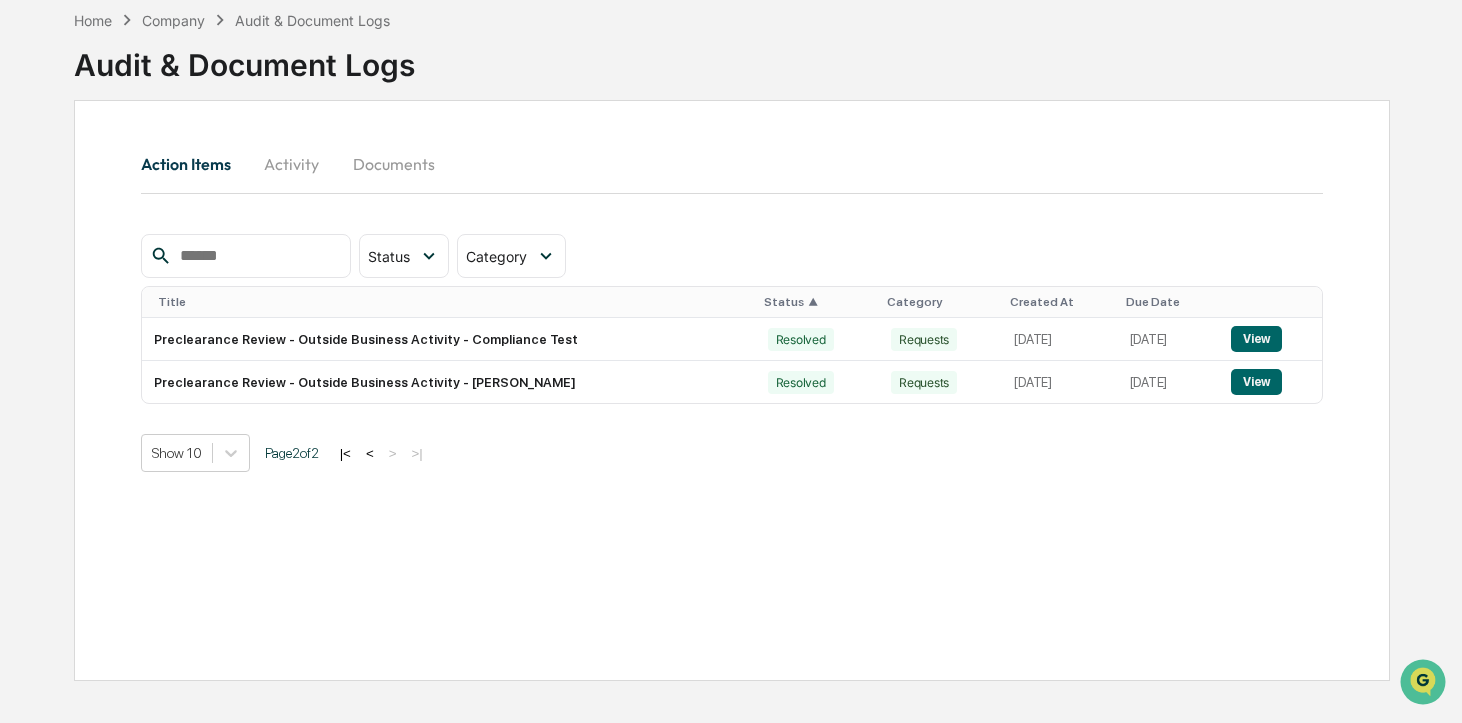 click on "<" at bounding box center [370, 453] 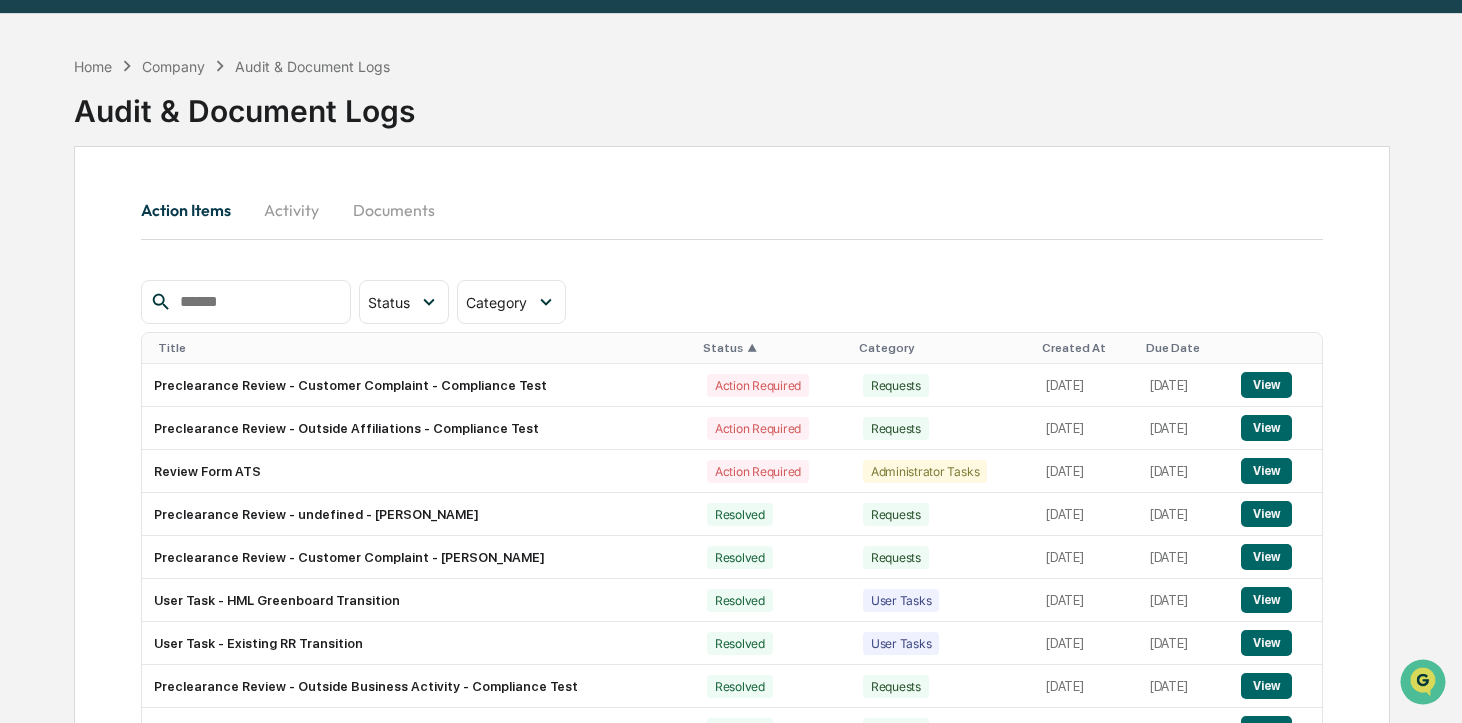 scroll, scrollTop: 0, scrollLeft: 0, axis: both 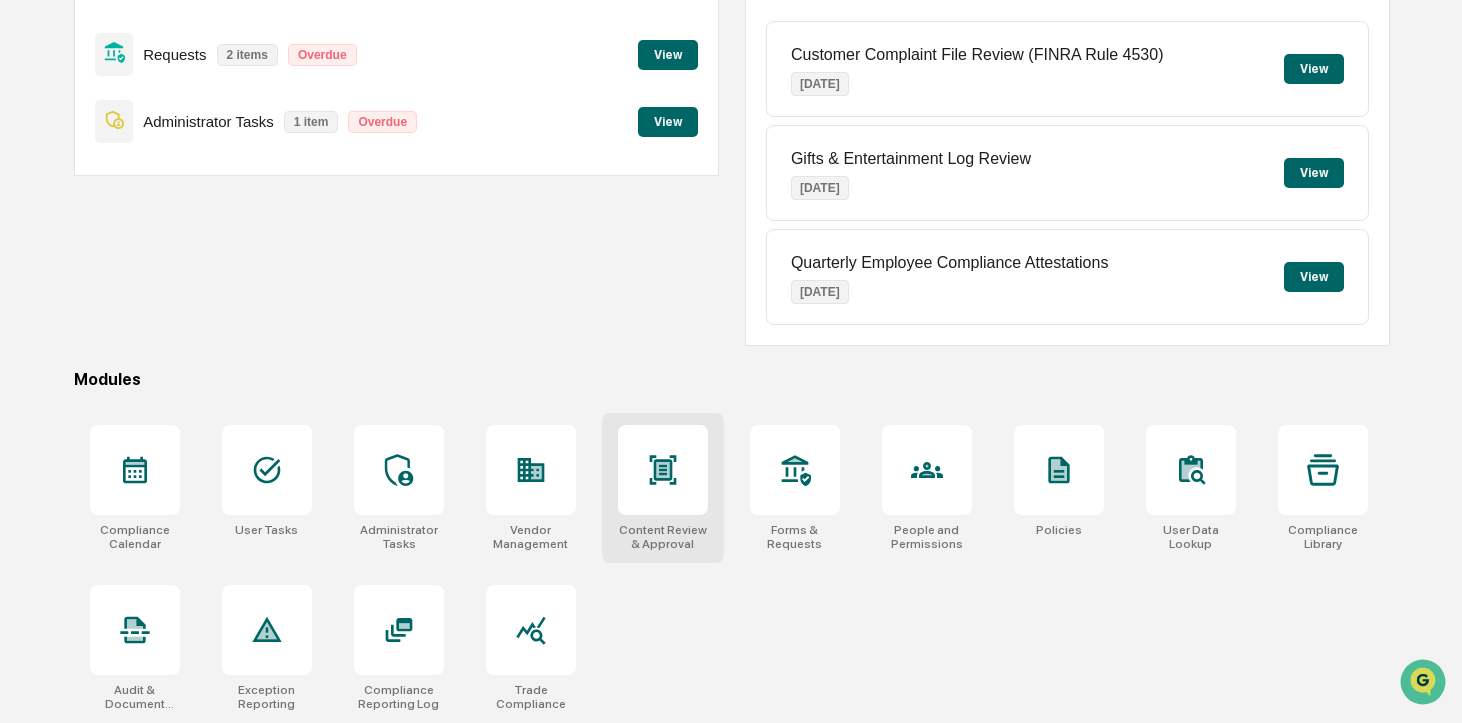 click at bounding box center [663, 470] 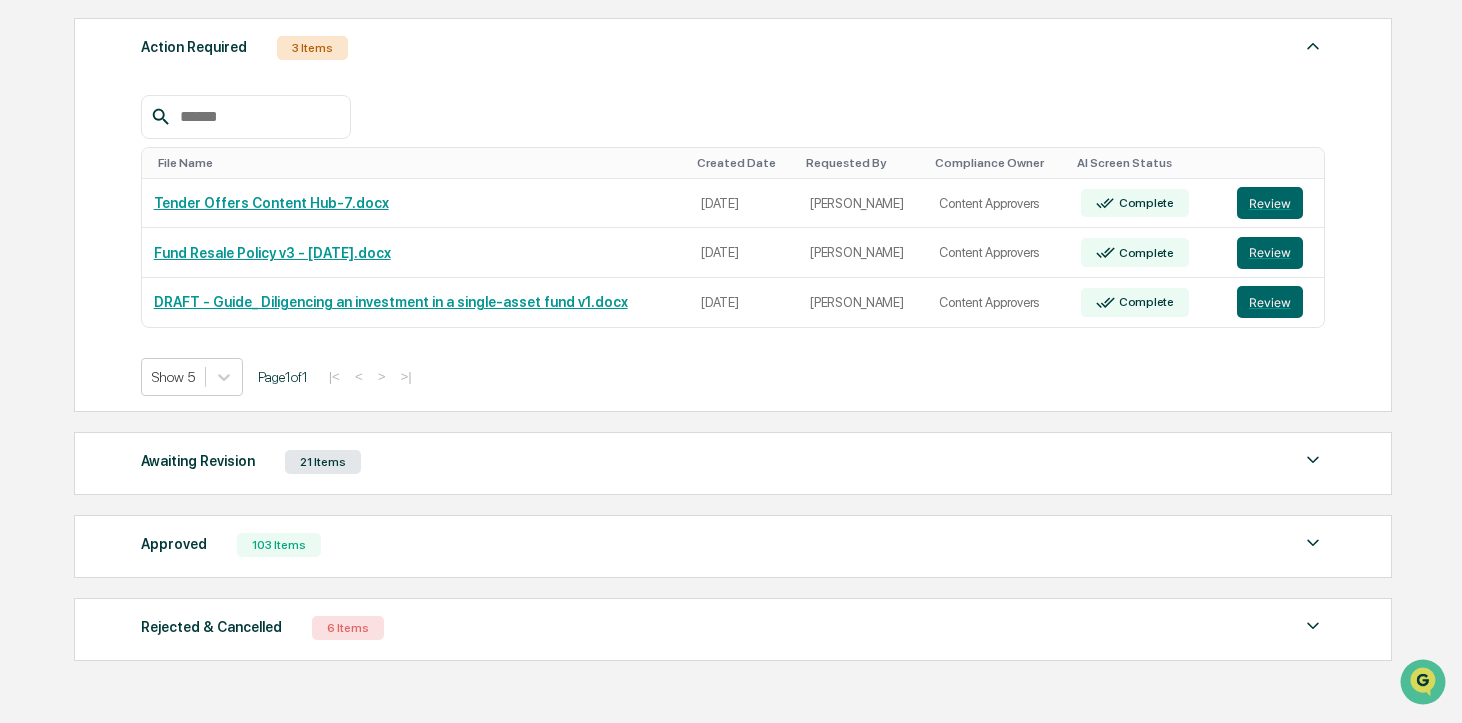 scroll, scrollTop: 366, scrollLeft: 0, axis: vertical 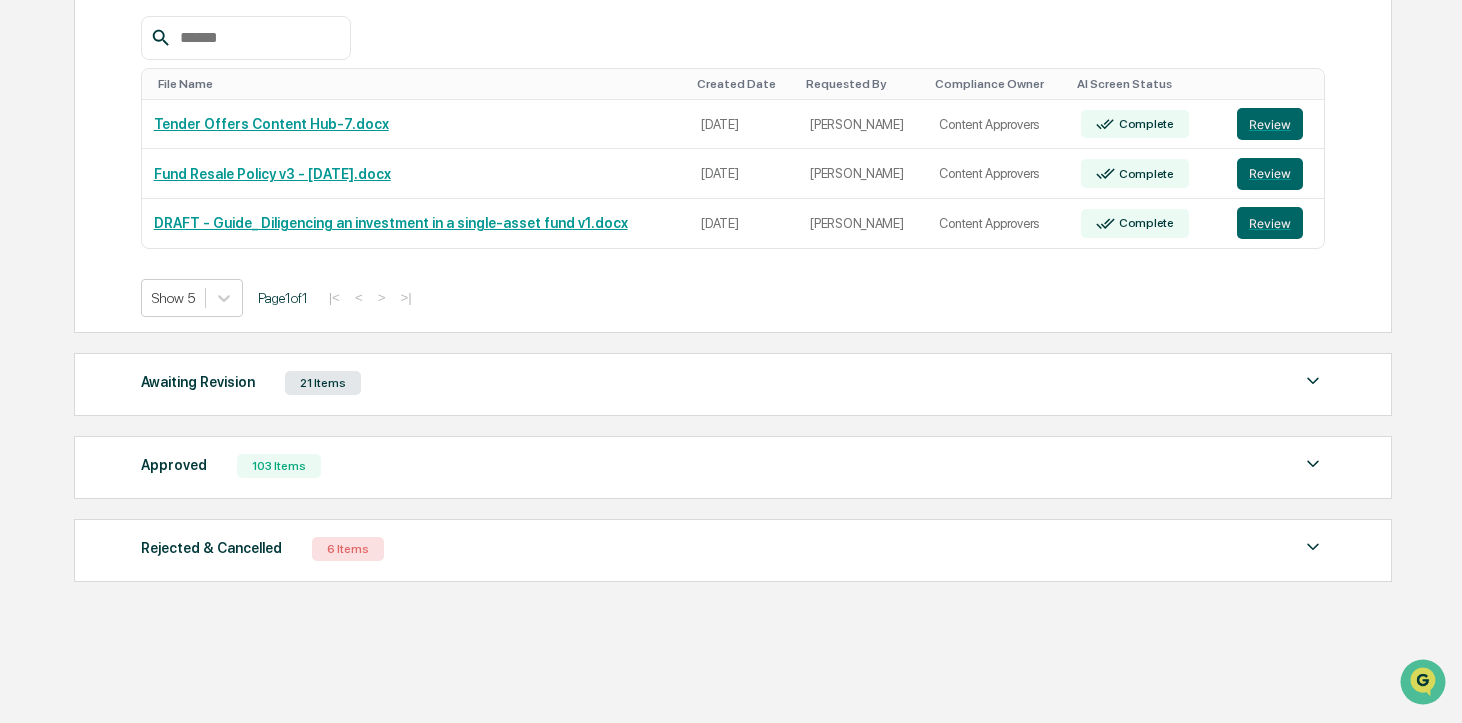 click on "Approved 103 Items" at bounding box center (733, 466) 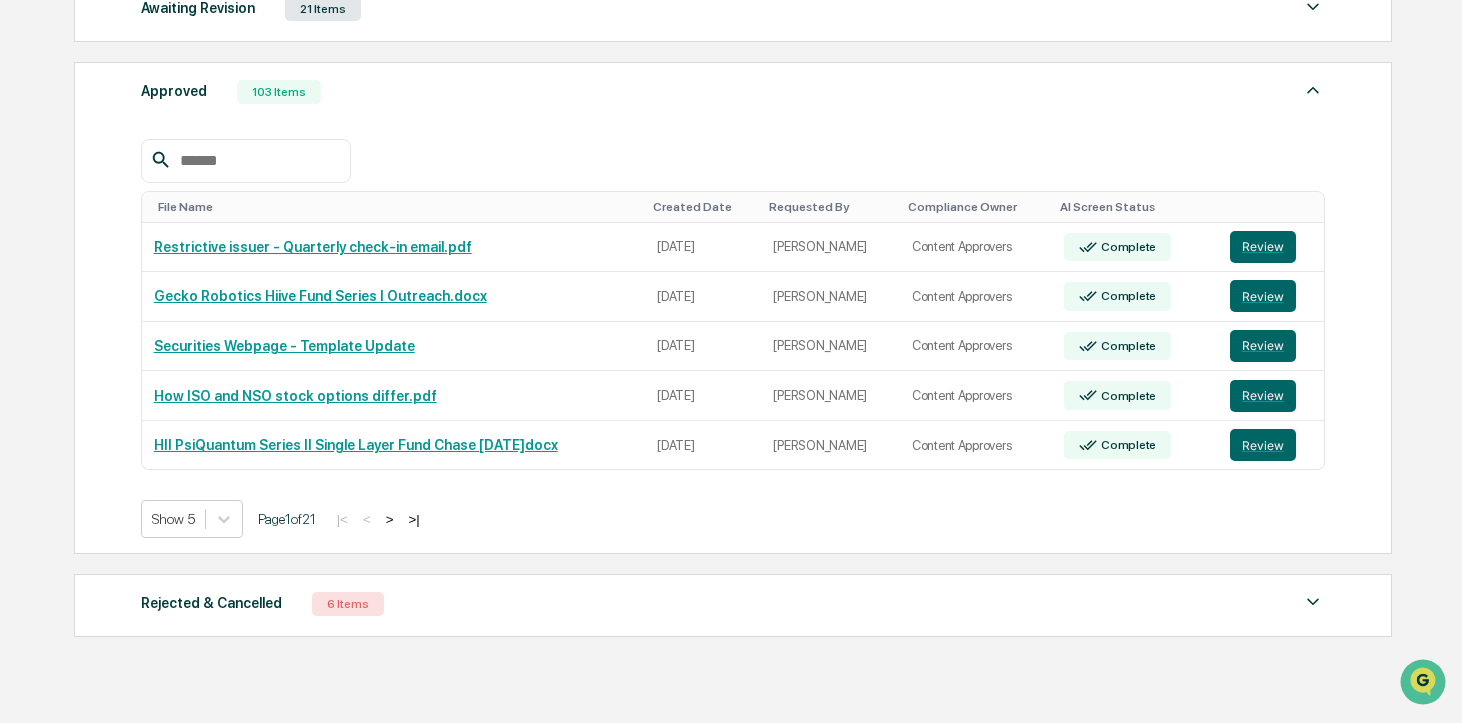 scroll, scrollTop: 743, scrollLeft: 0, axis: vertical 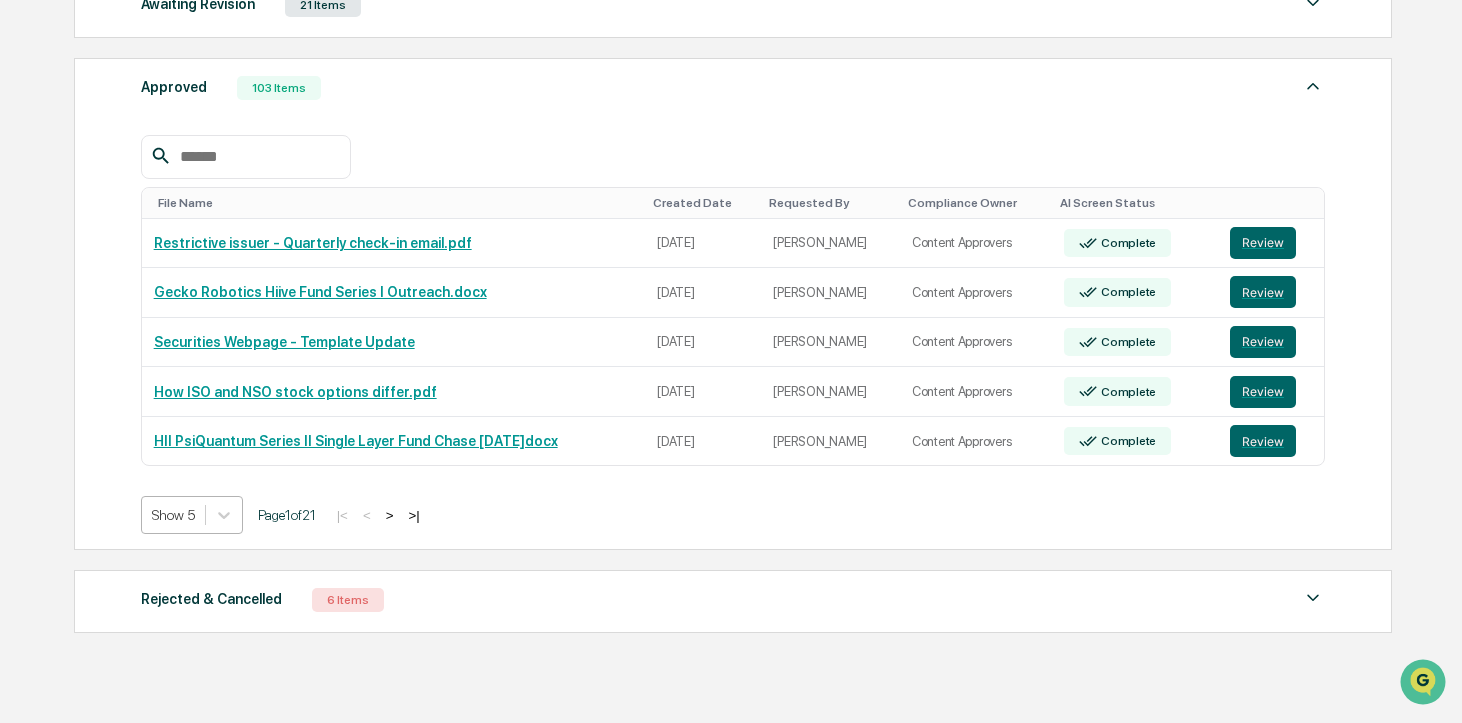 click at bounding box center (173, 515) 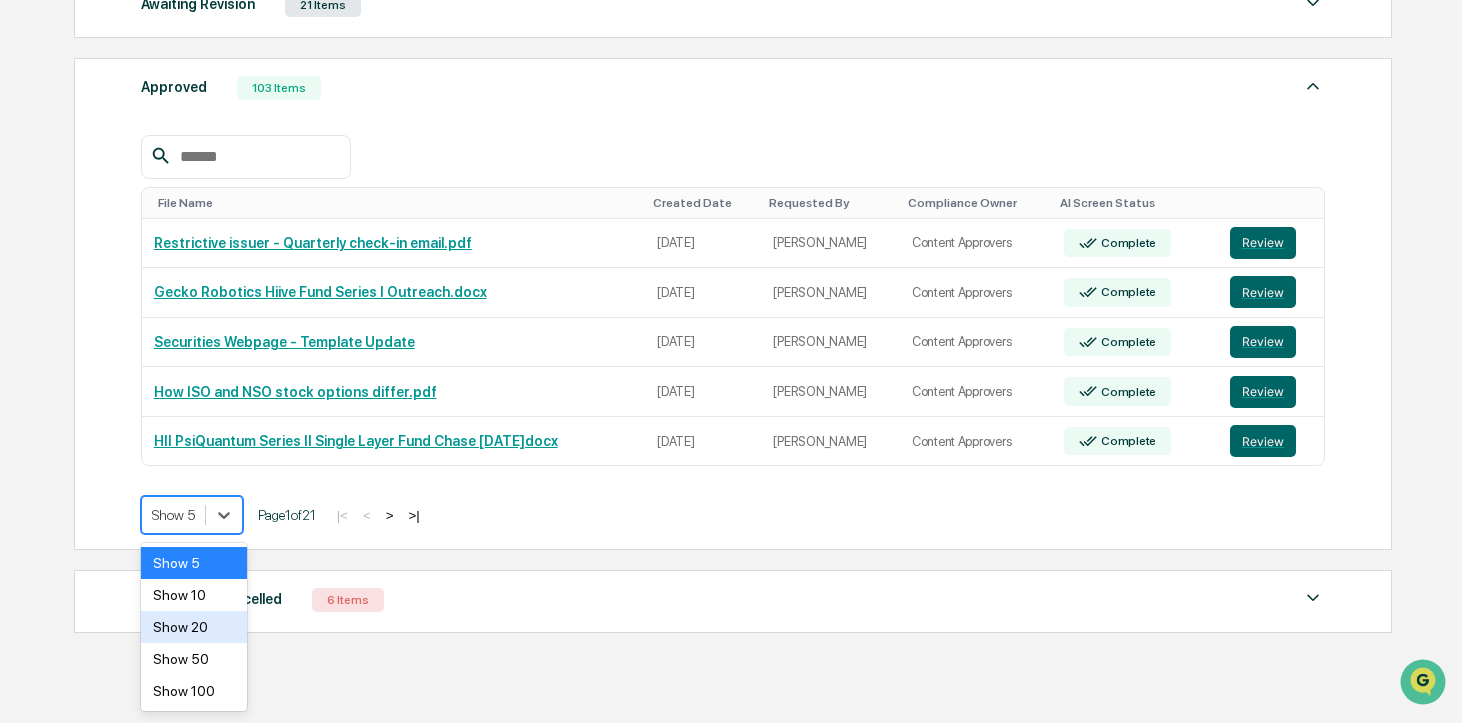click on "Show 20" at bounding box center [194, 627] 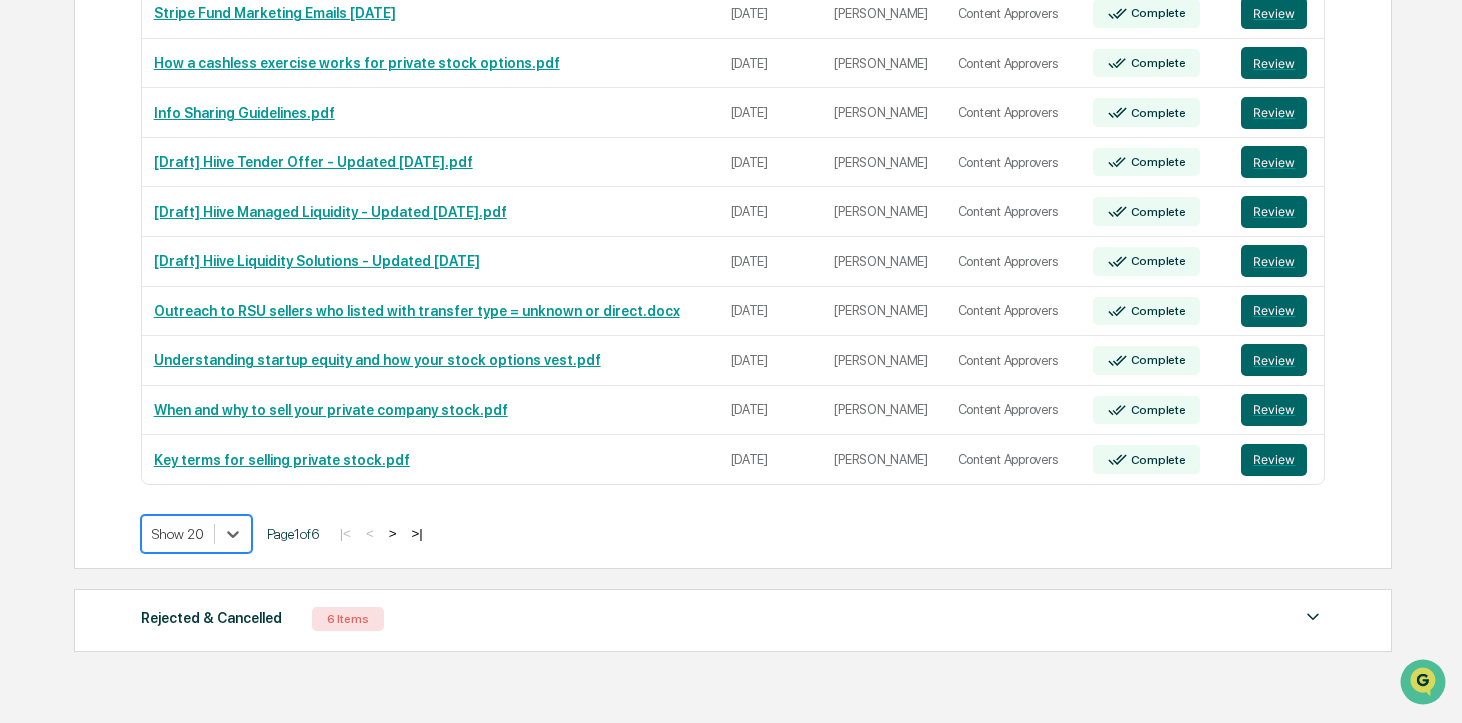 scroll, scrollTop: 1476, scrollLeft: 0, axis: vertical 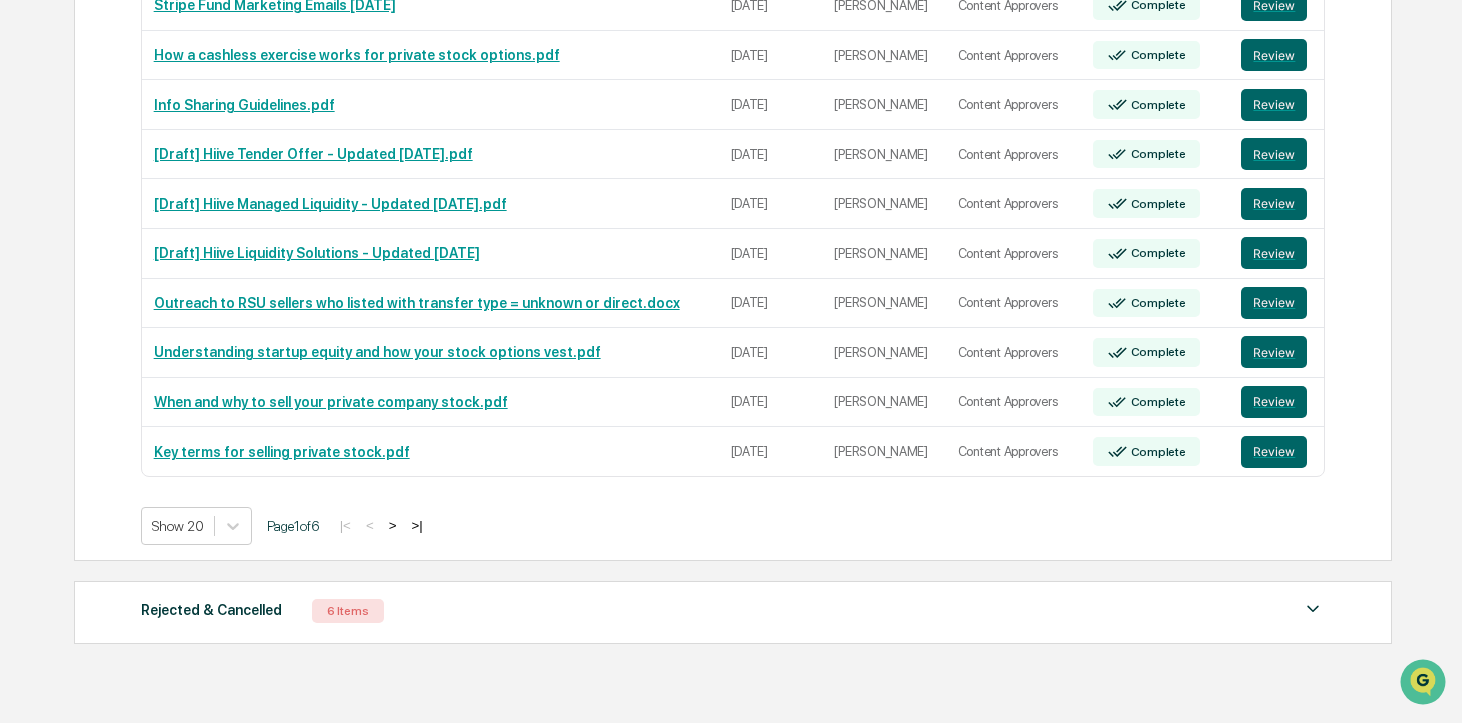 click on ">" at bounding box center (393, 525) 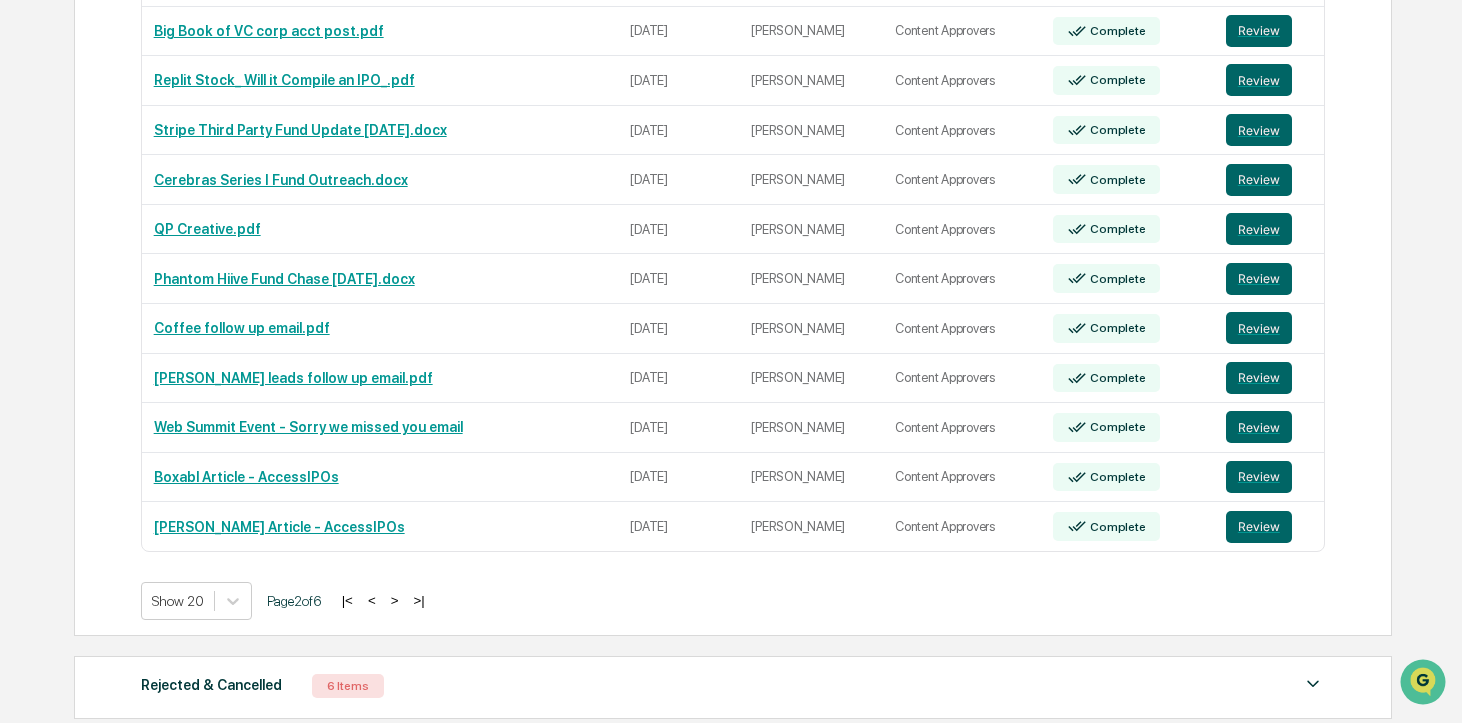 scroll, scrollTop: 1404, scrollLeft: 0, axis: vertical 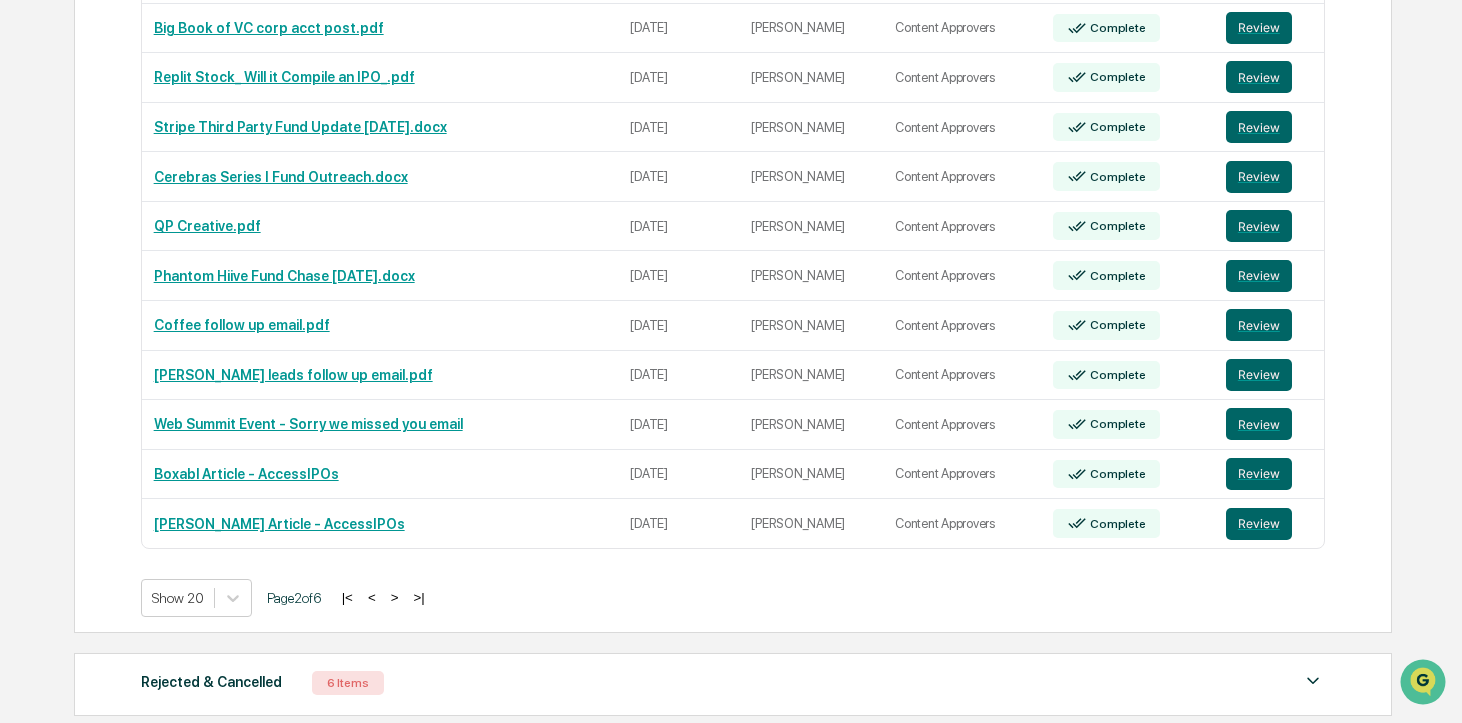 click on ">" at bounding box center (395, 597) 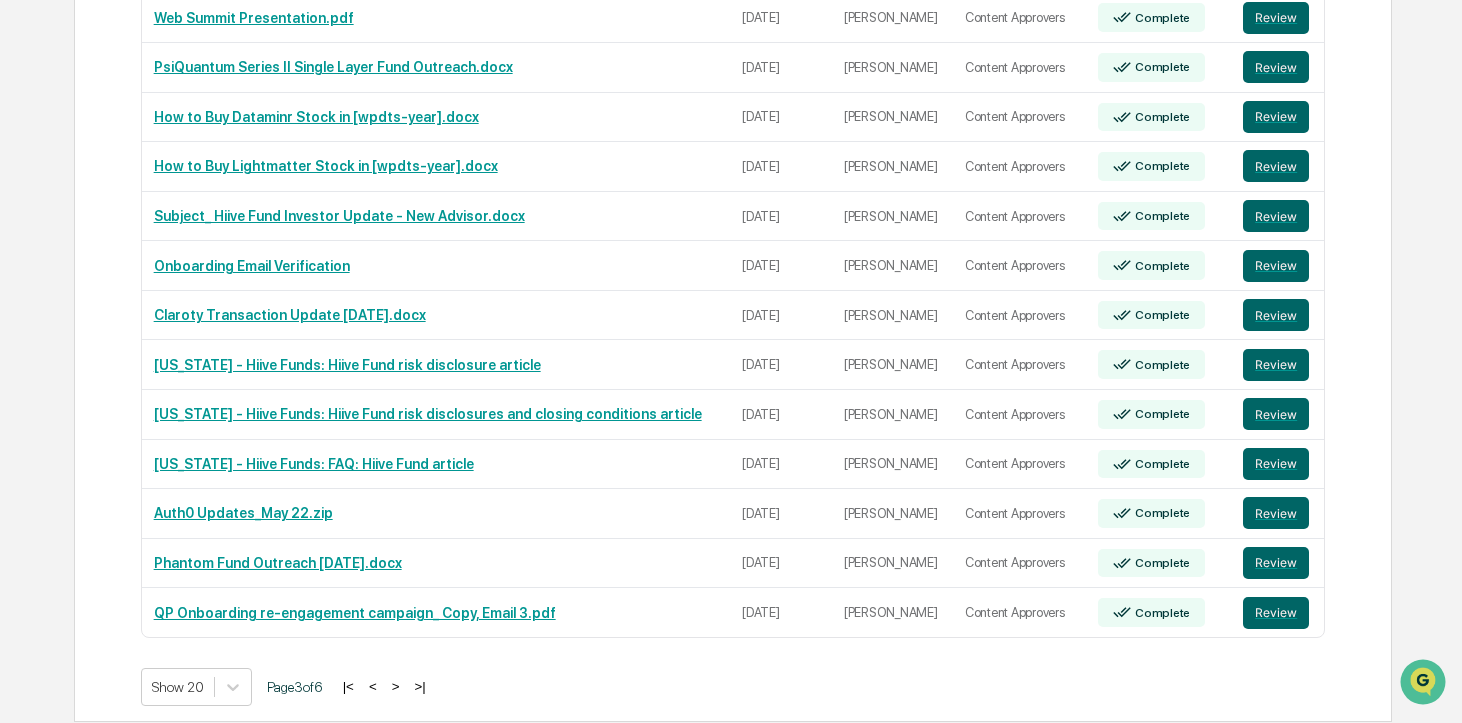 scroll, scrollTop: 1539, scrollLeft: 0, axis: vertical 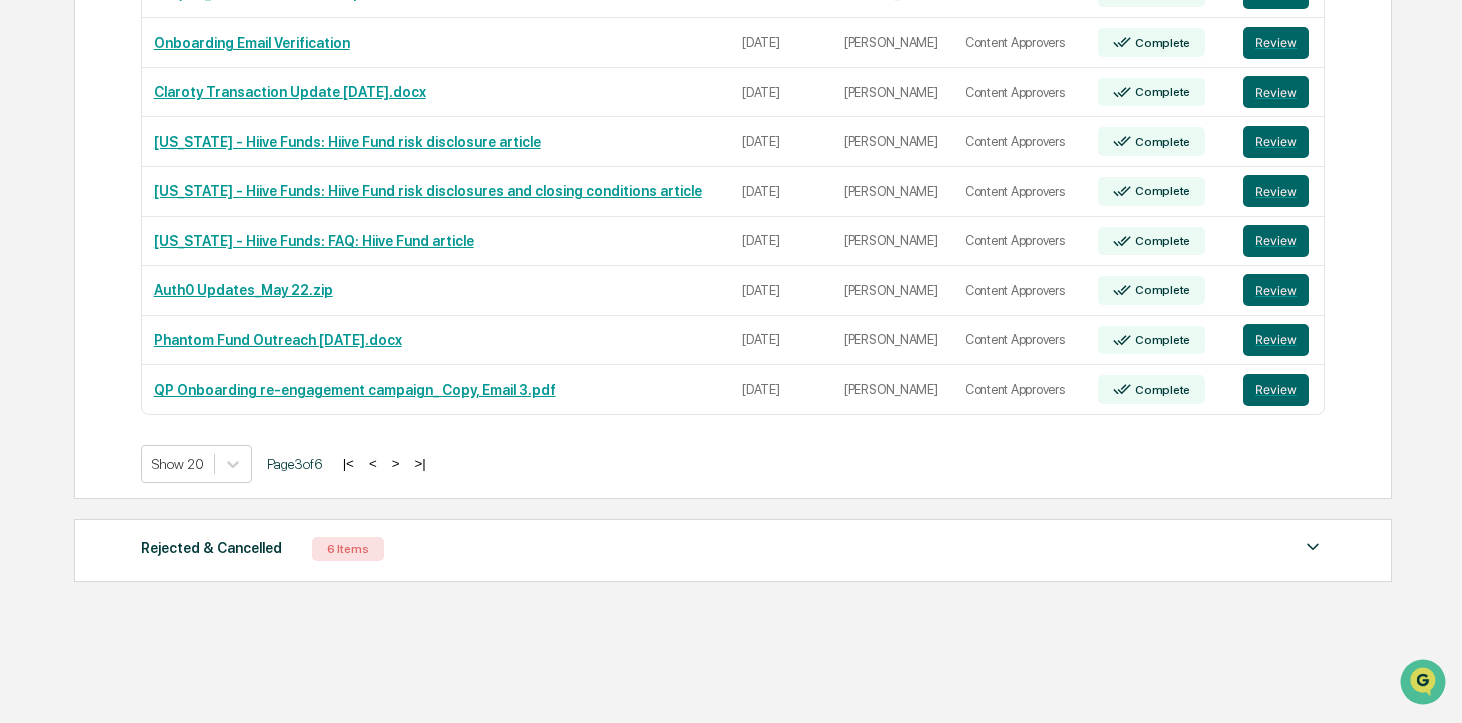 click on ">" at bounding box center (396, 463) 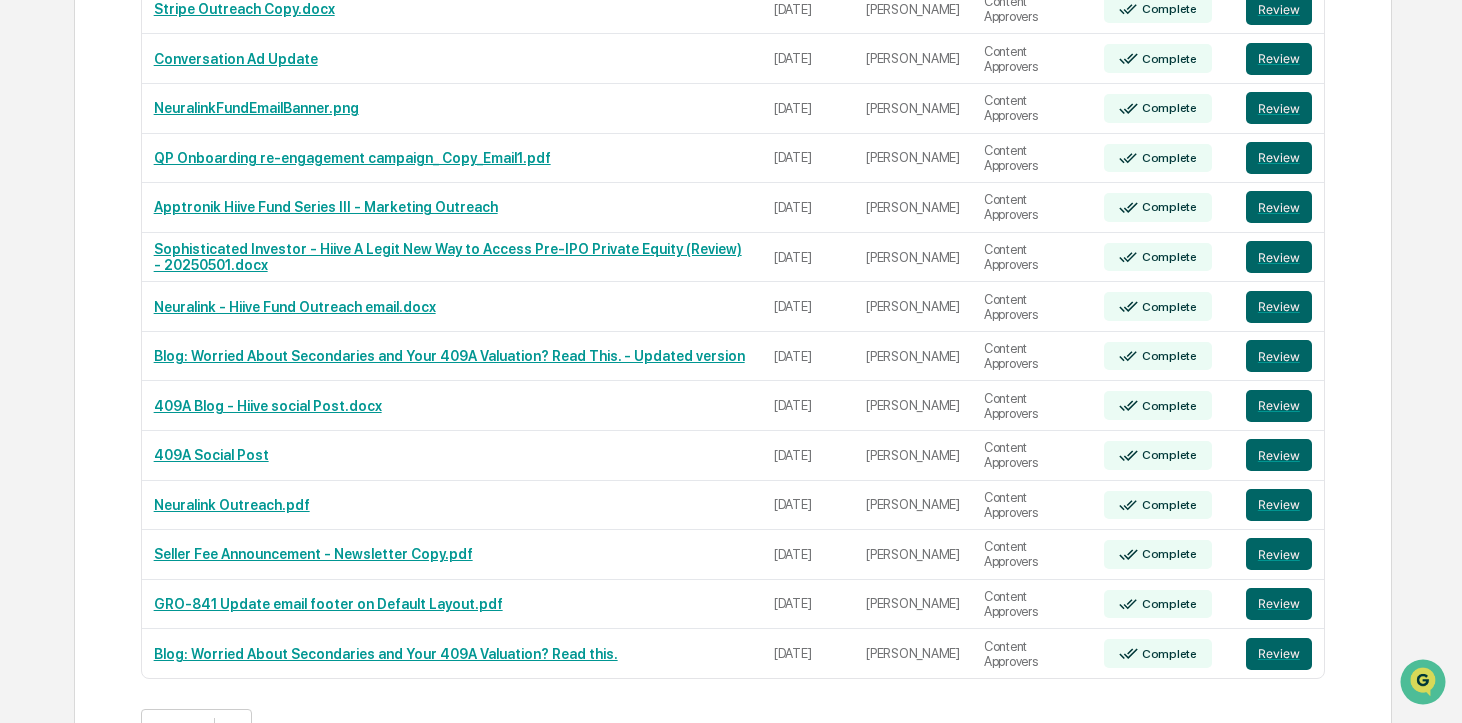 scroll, scrollTop: 1554, scrollLeft: 0, axis: vertical 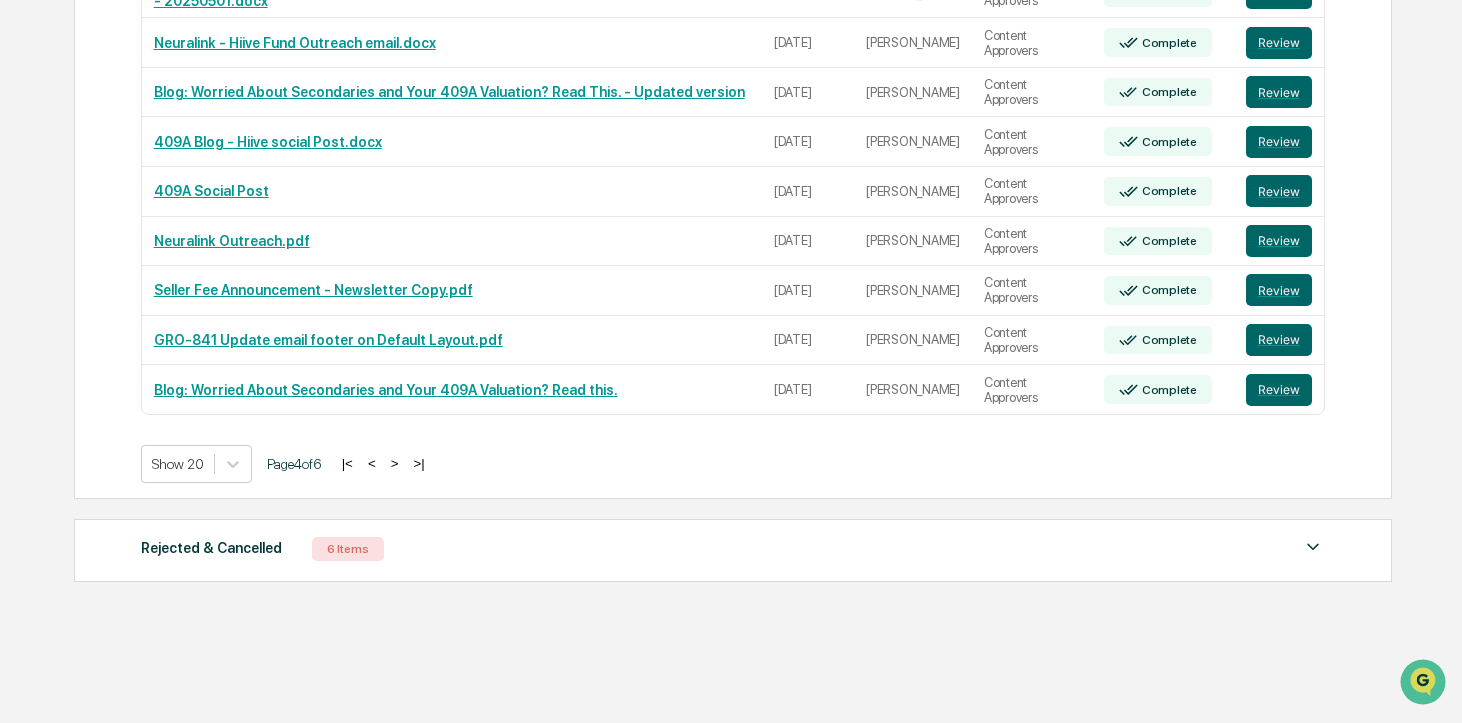 click on ">" at bounding box center (395, 463) 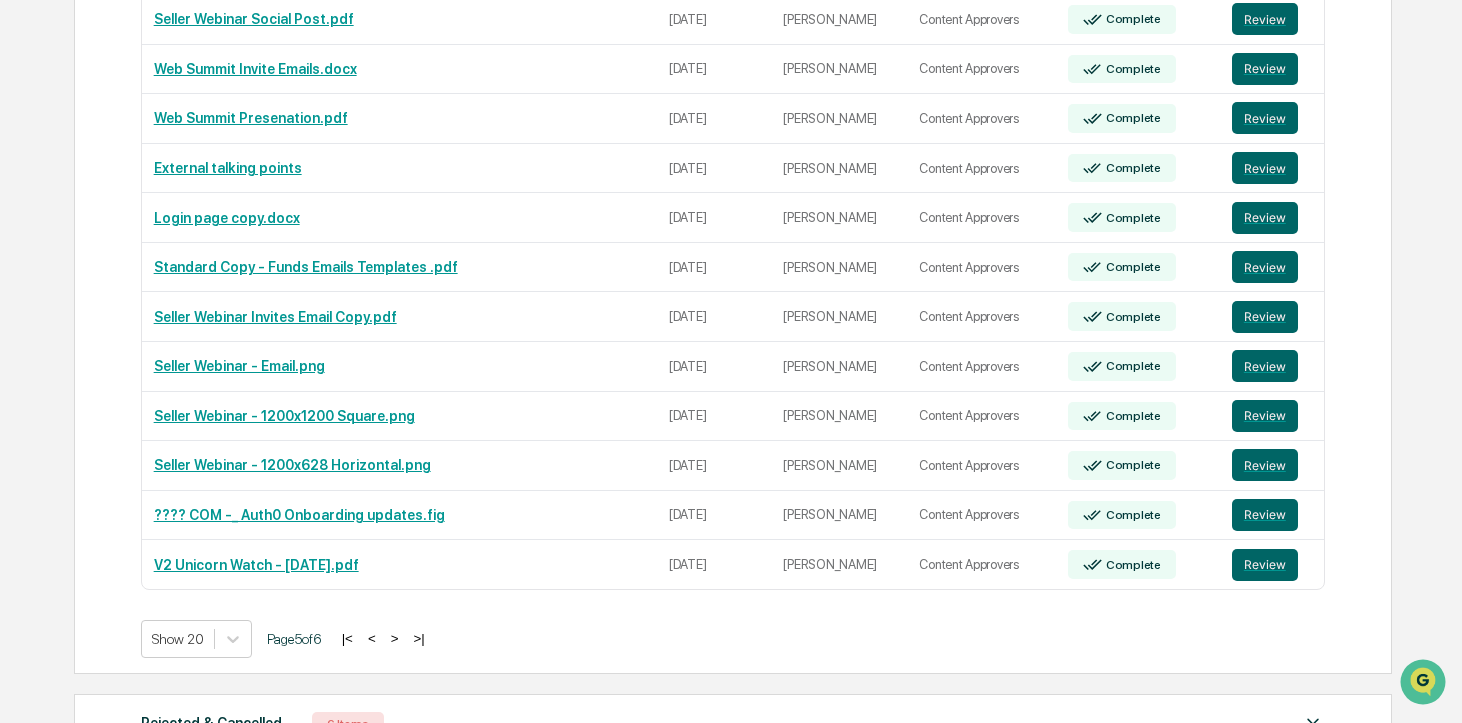 scroll, scrollTop: 1361, scrollLeft: 0, axis: vertical 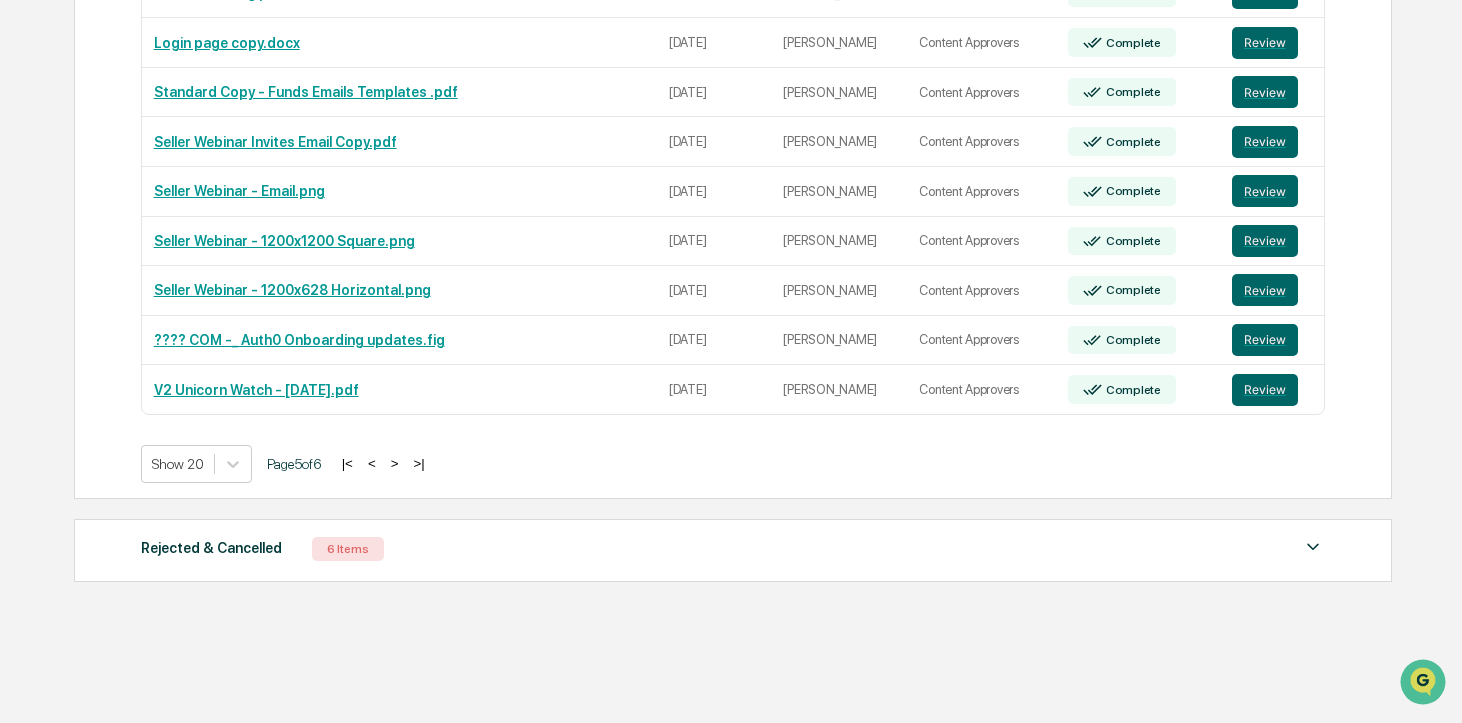 click on ">" at bounding box center [395, 463] 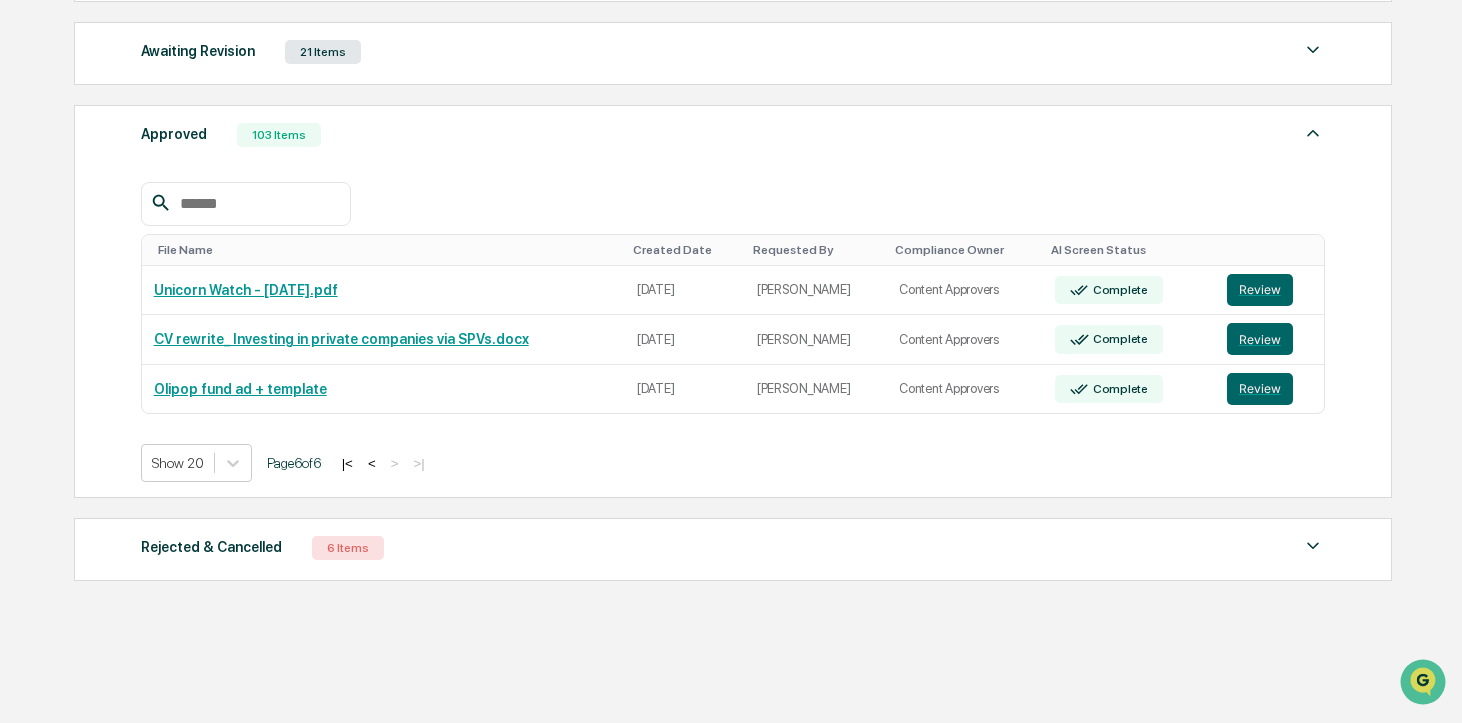 scroll, scrollTop: 697, scrollLeft: 0, axis: vertical 